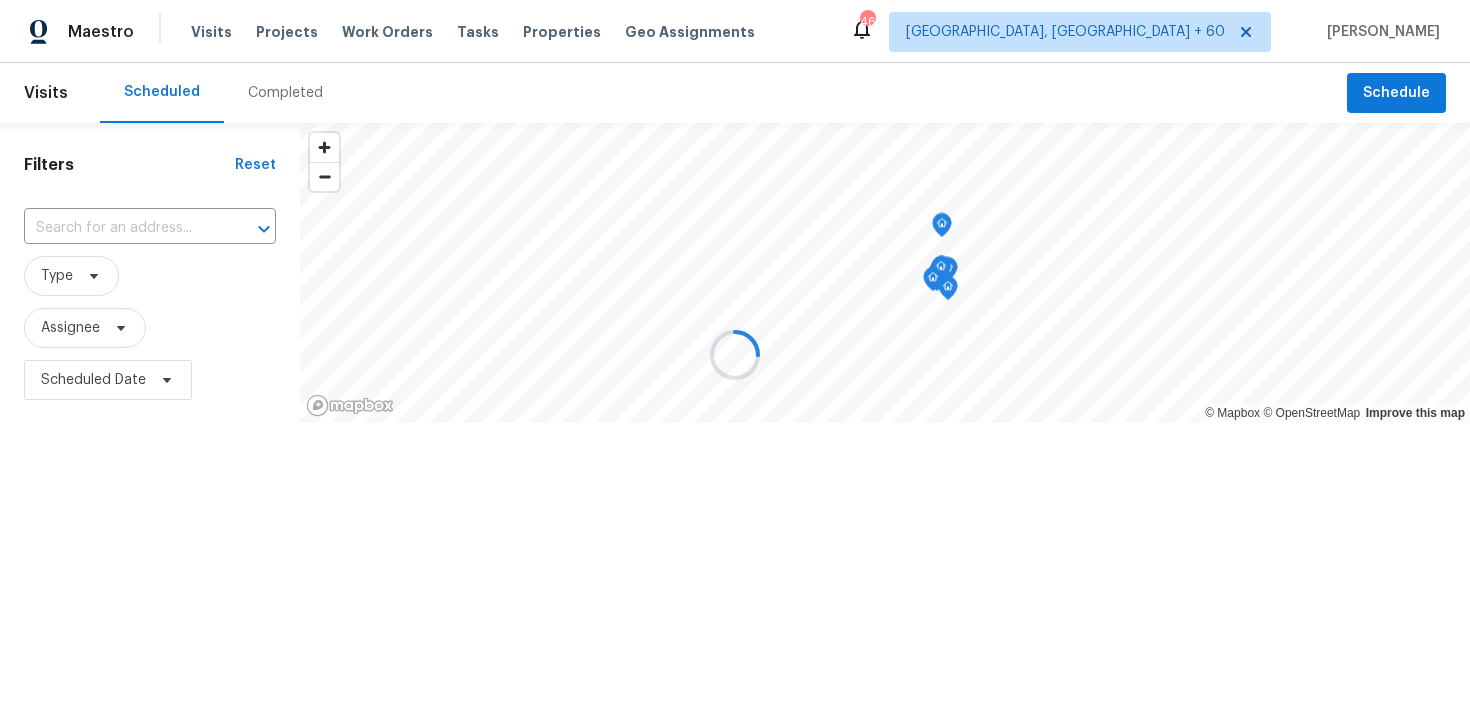 scroll, scrollTop: 0, scrollLeft: 0, axis: both 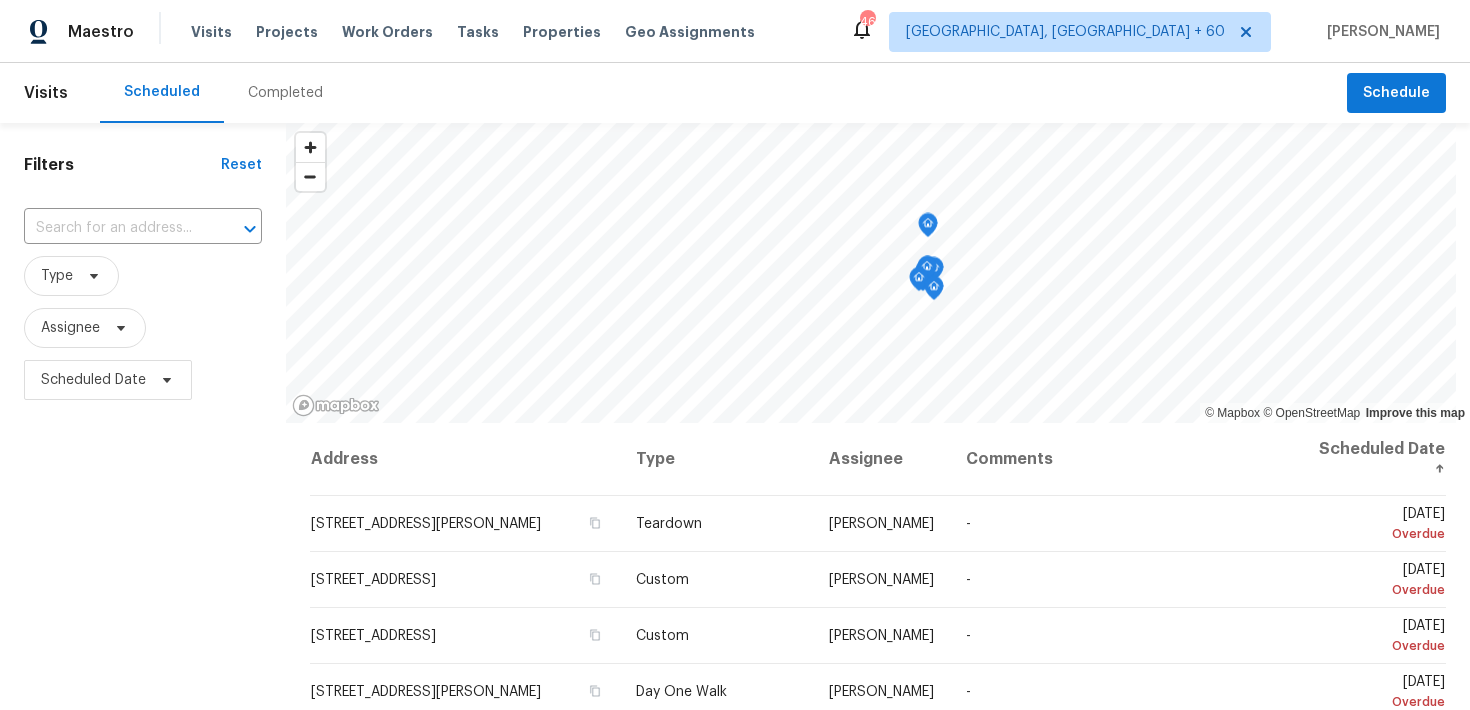 click on "Completed" at bounding box center [285, 93] 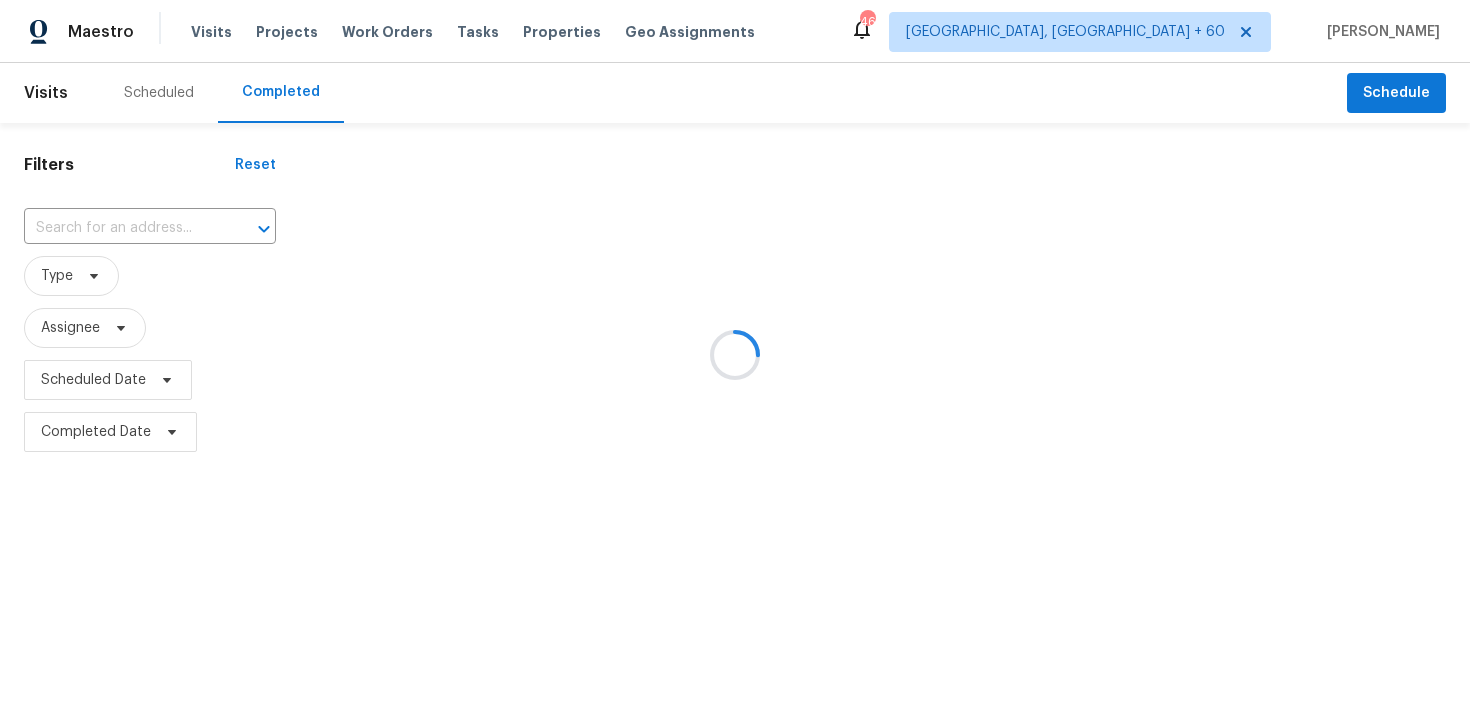 click at bounding box center (735, 355) 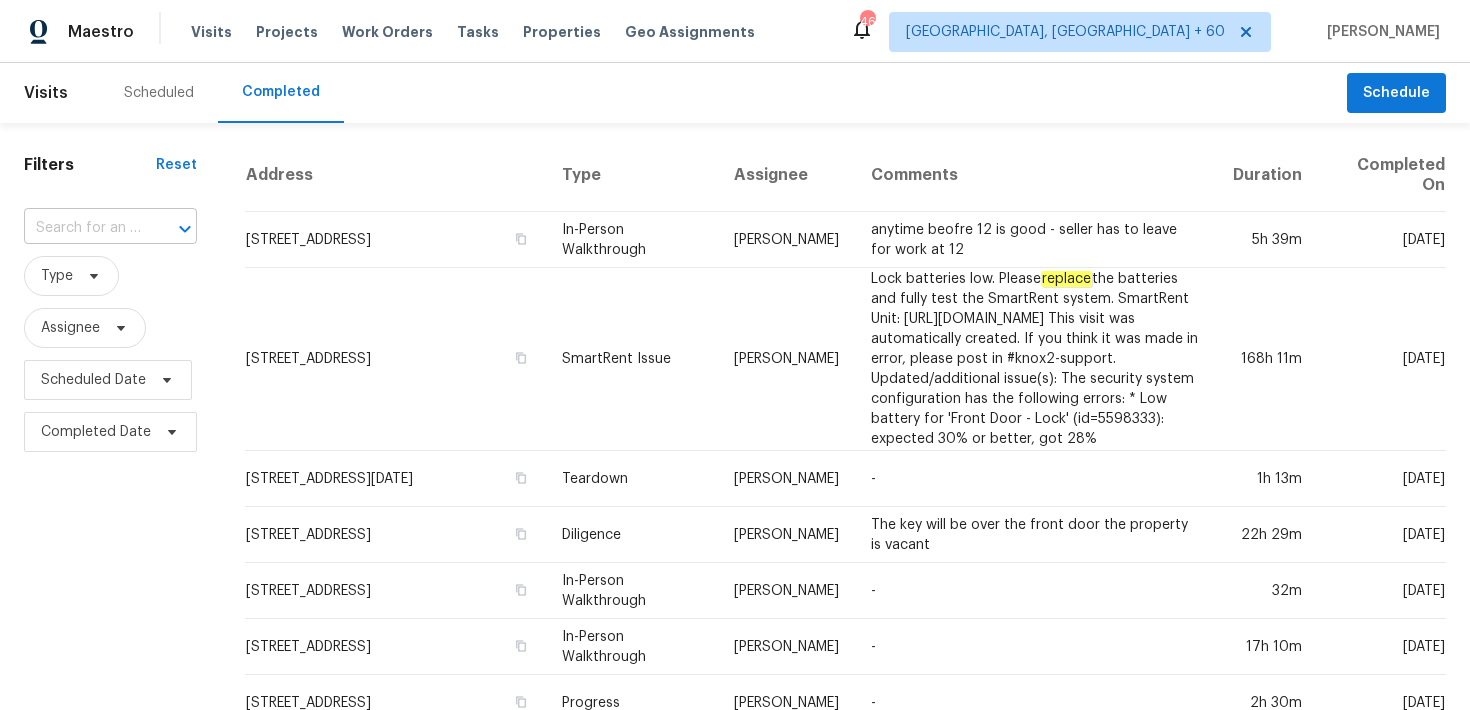 click at bounding box center (82, 228) 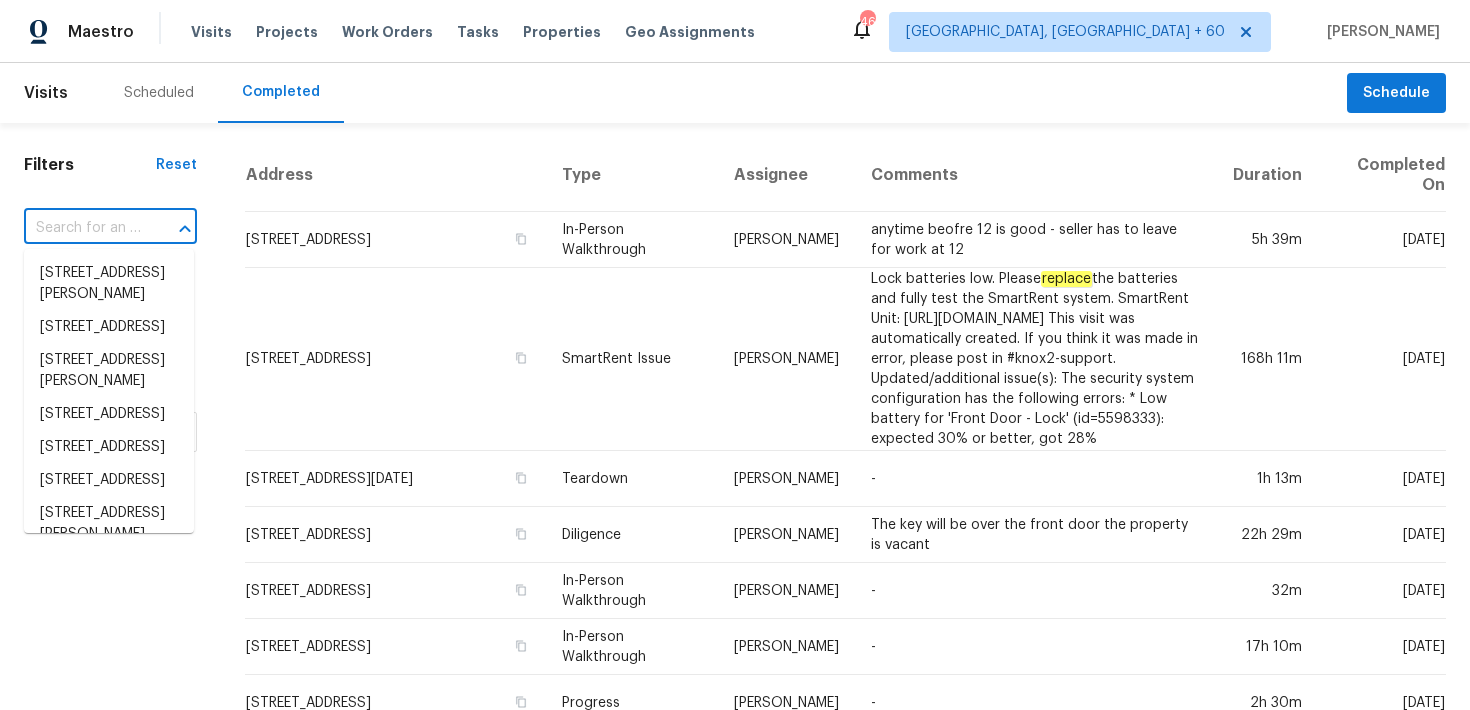 paste on "[STREET_ADDRESS]" 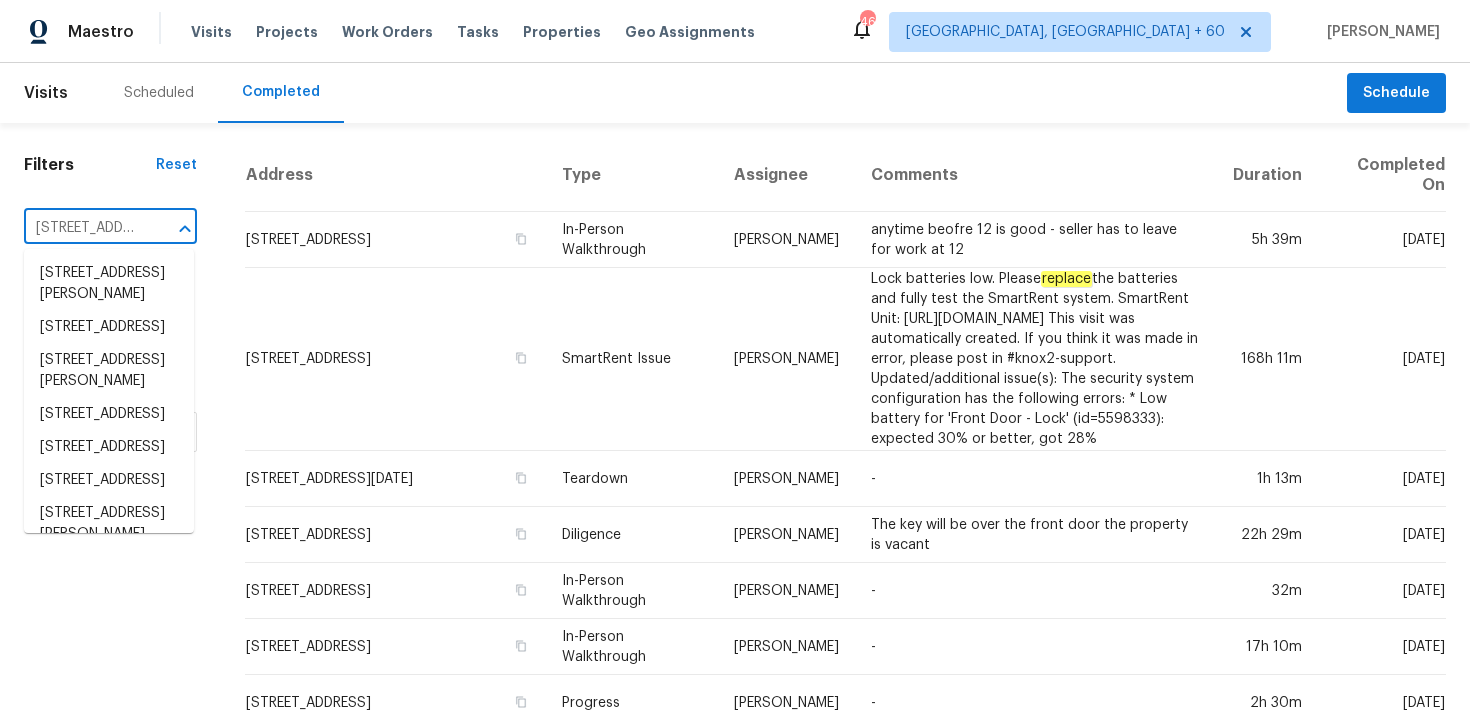 scroll, scrollTop: 0, scrollLeft: 151, axis: horizontal 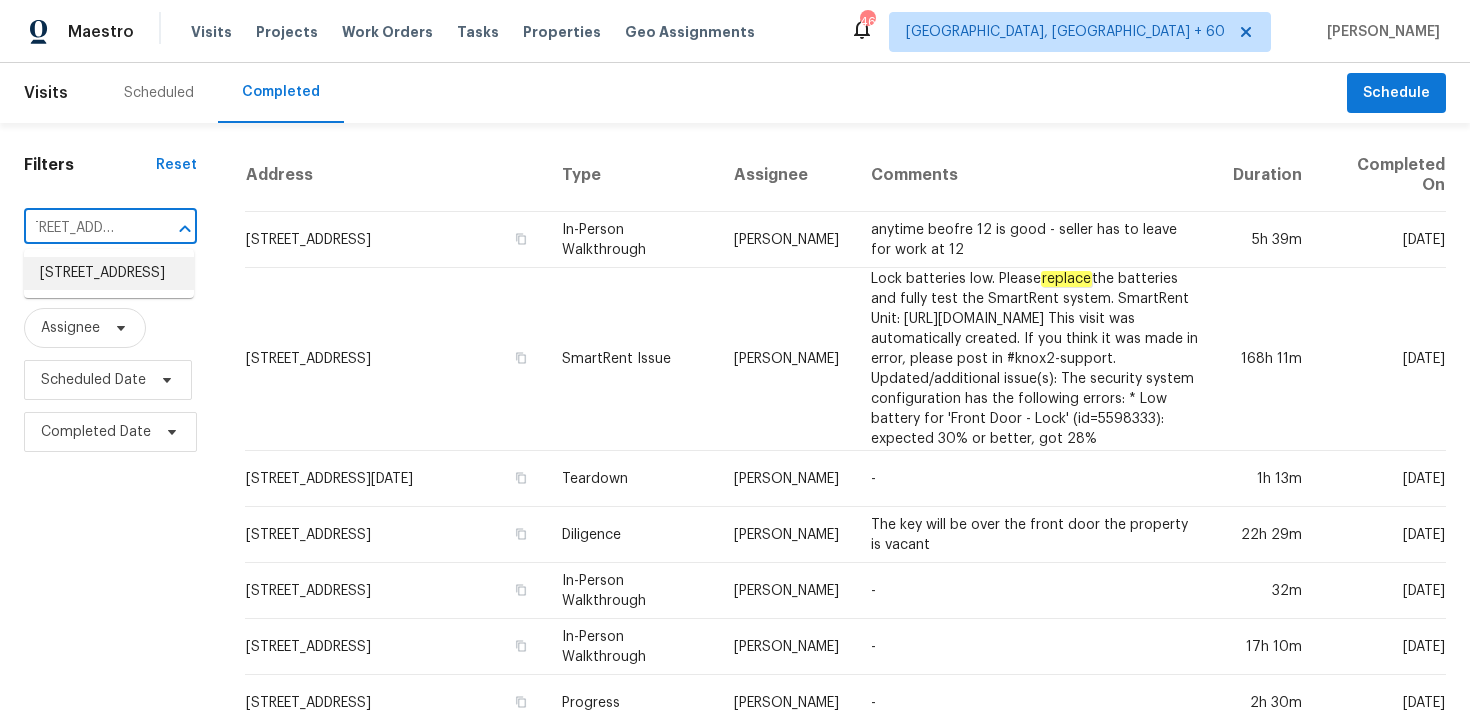 click on "[STREET_ADDRESS]" at bounding box center [109, 273] 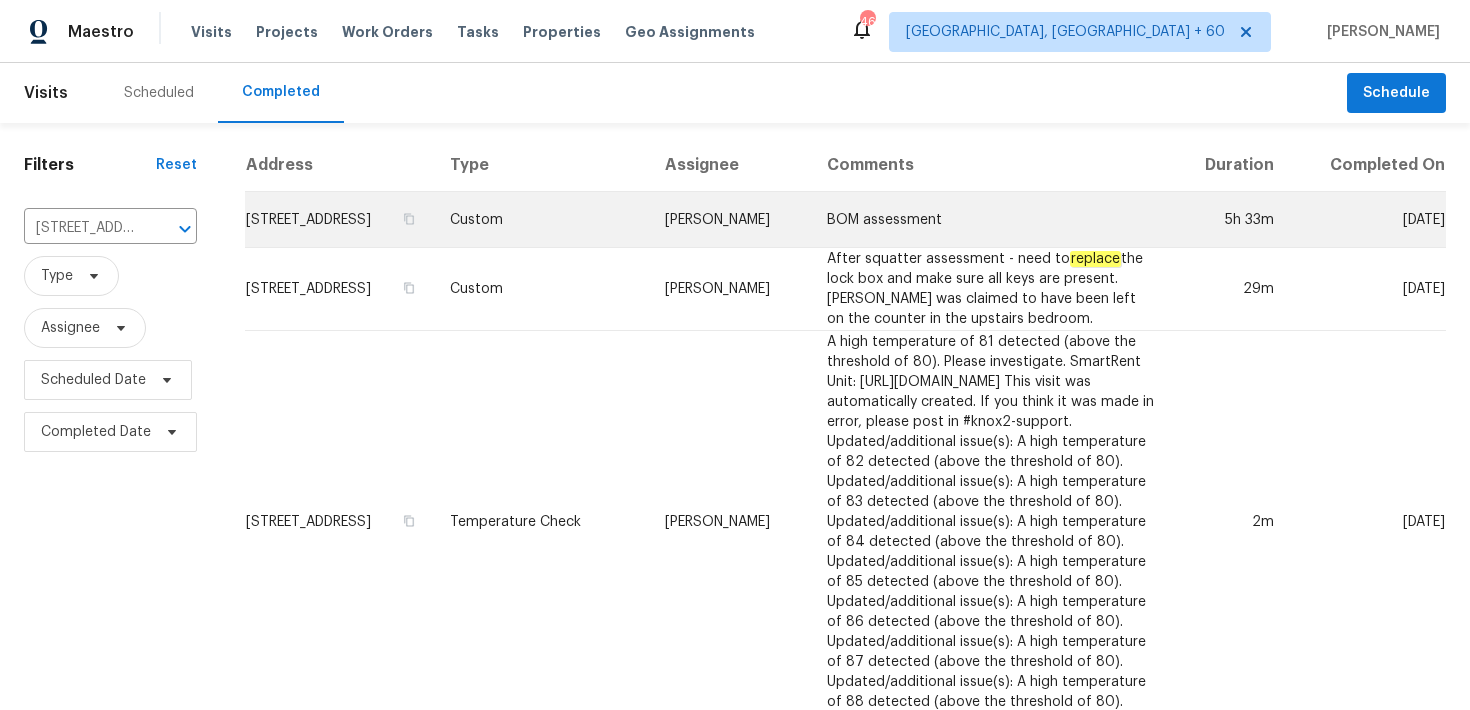 click on "Custom" at bounding box center (541, 220) 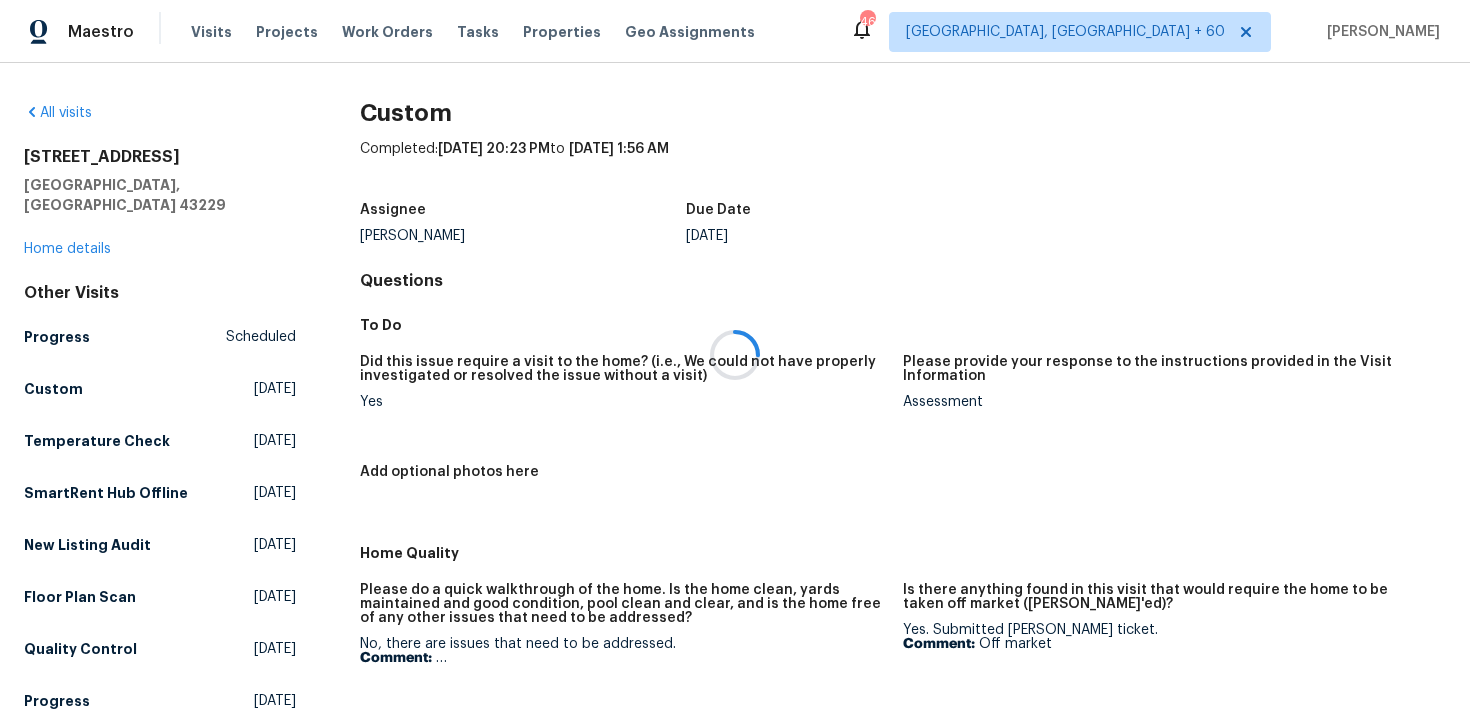 click at bounding box center [735, 355] 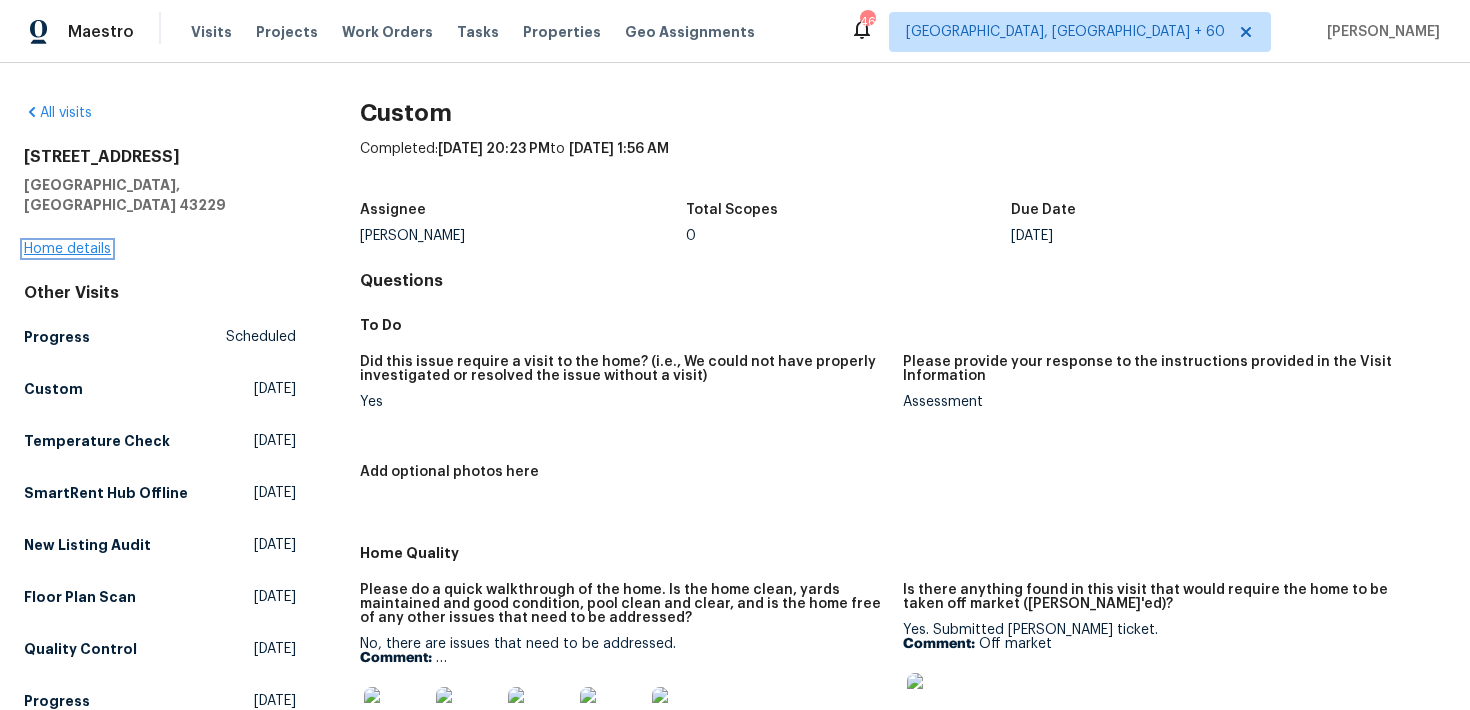 click on "Home details" at bounding box center [67, 249] 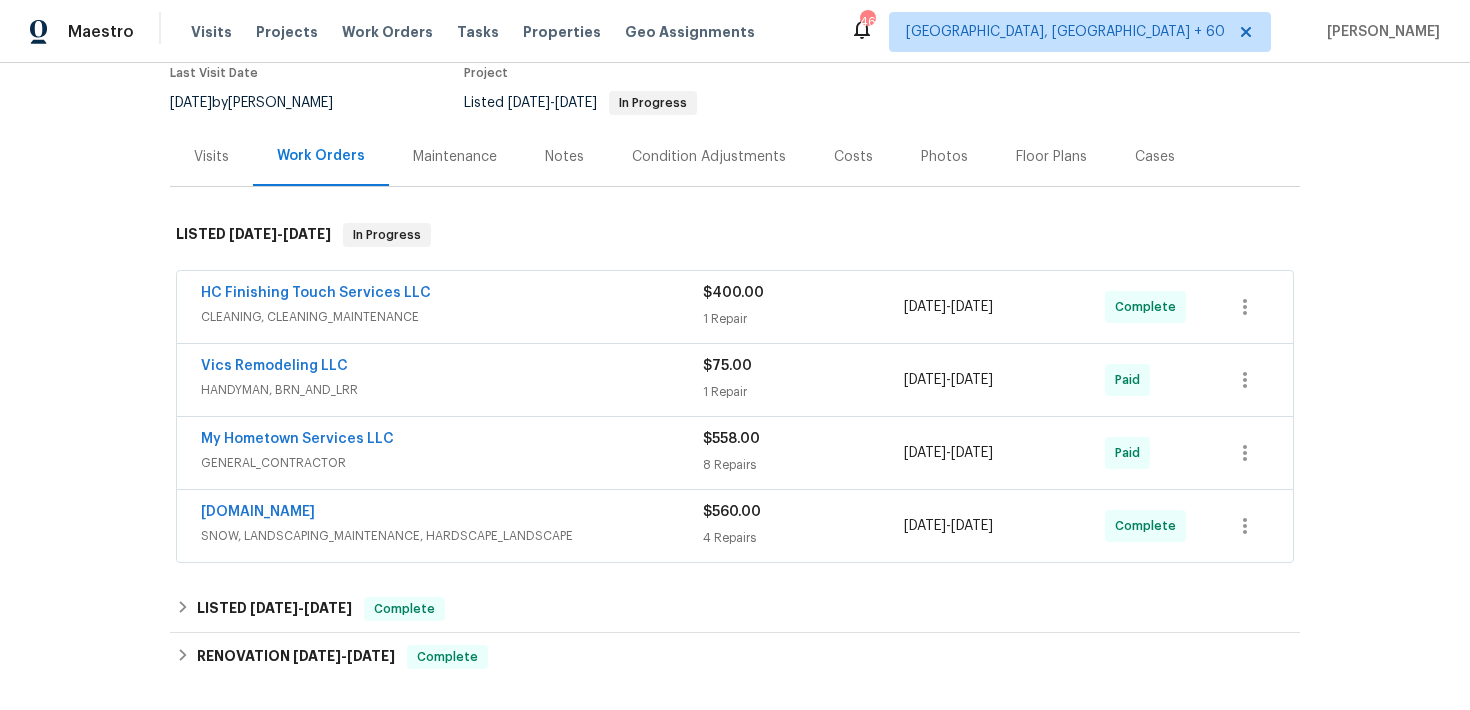 scroll, scrollTop: 153, scrollLeft: 0, axis: vertical 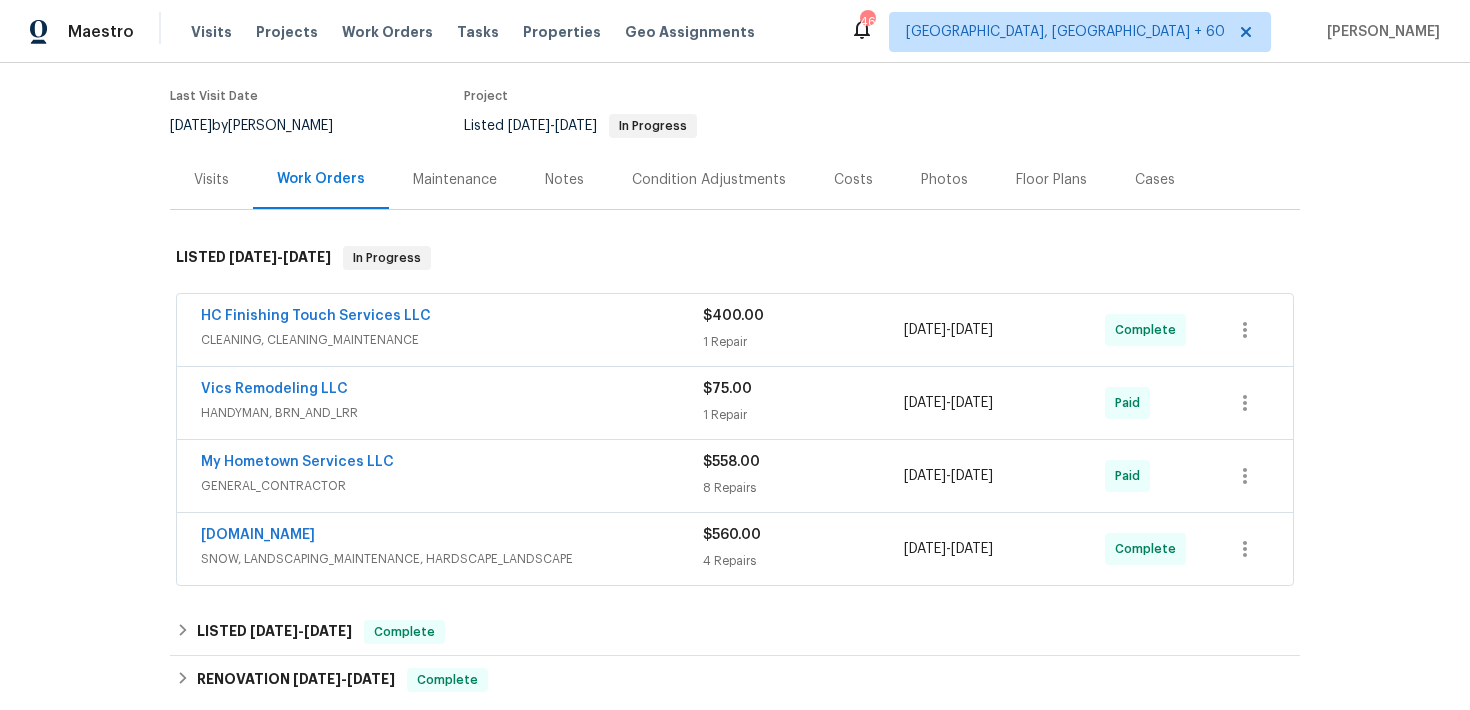 click on "1 Repair" at bounding box center (803, 342) 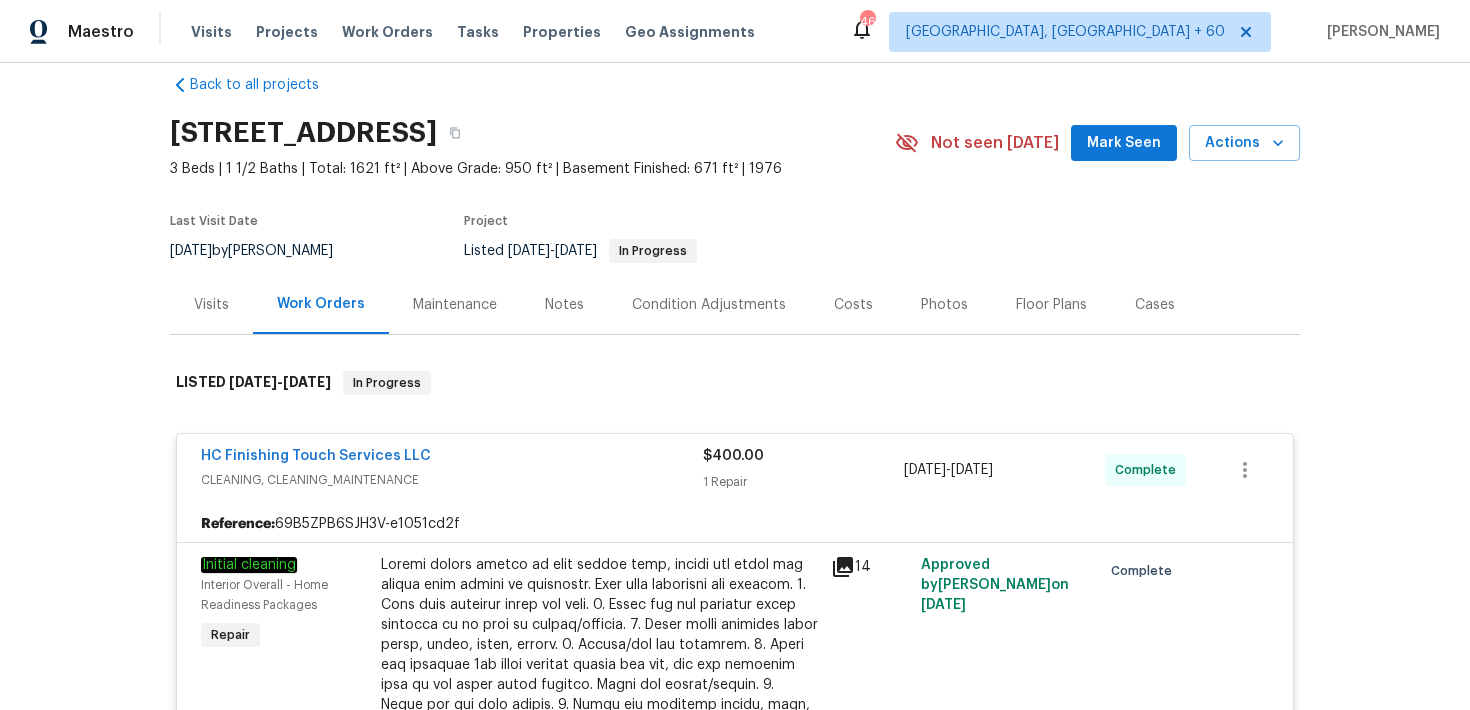scroll, scrollTop: 0, scrollLeft: 0, axis: both 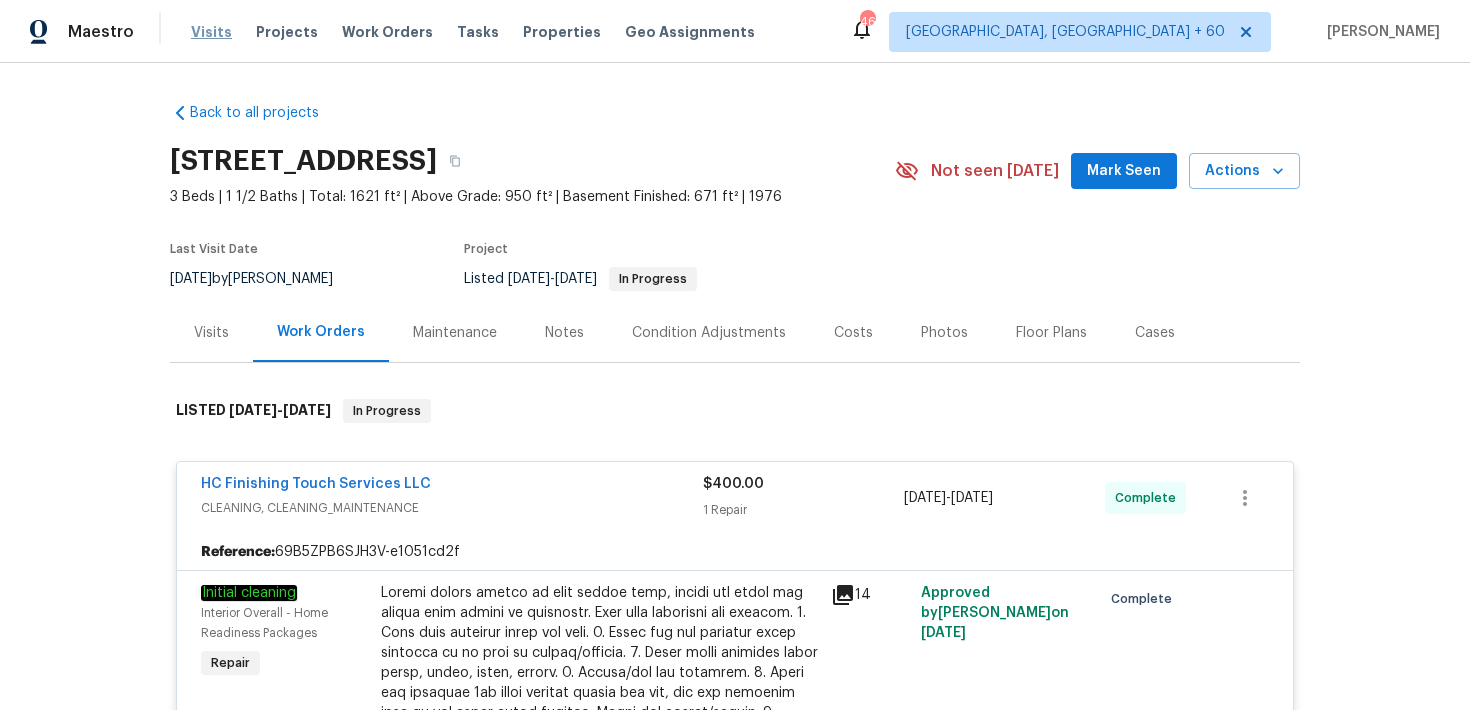 click on "Visits" at bounding box center (211, 32) 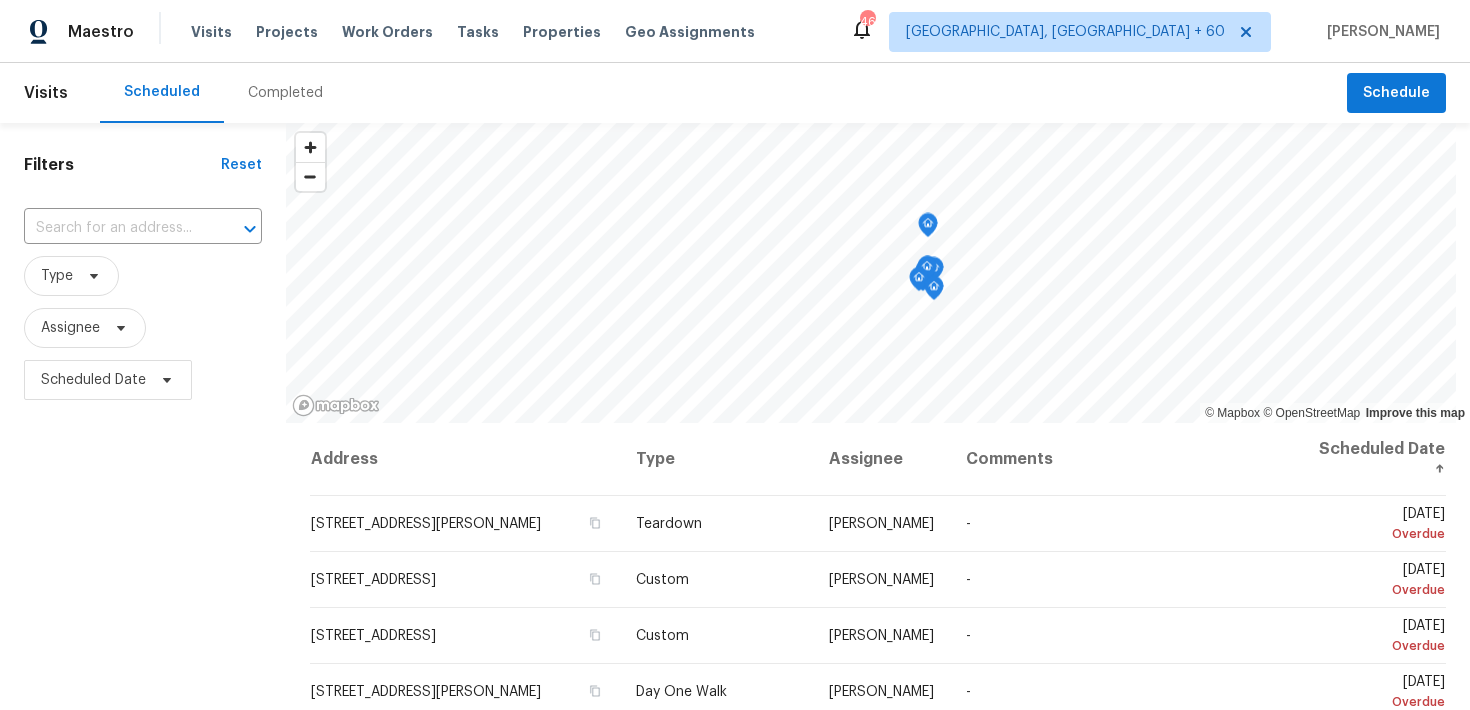 click on "Completed" at bounding box center (285, 93) 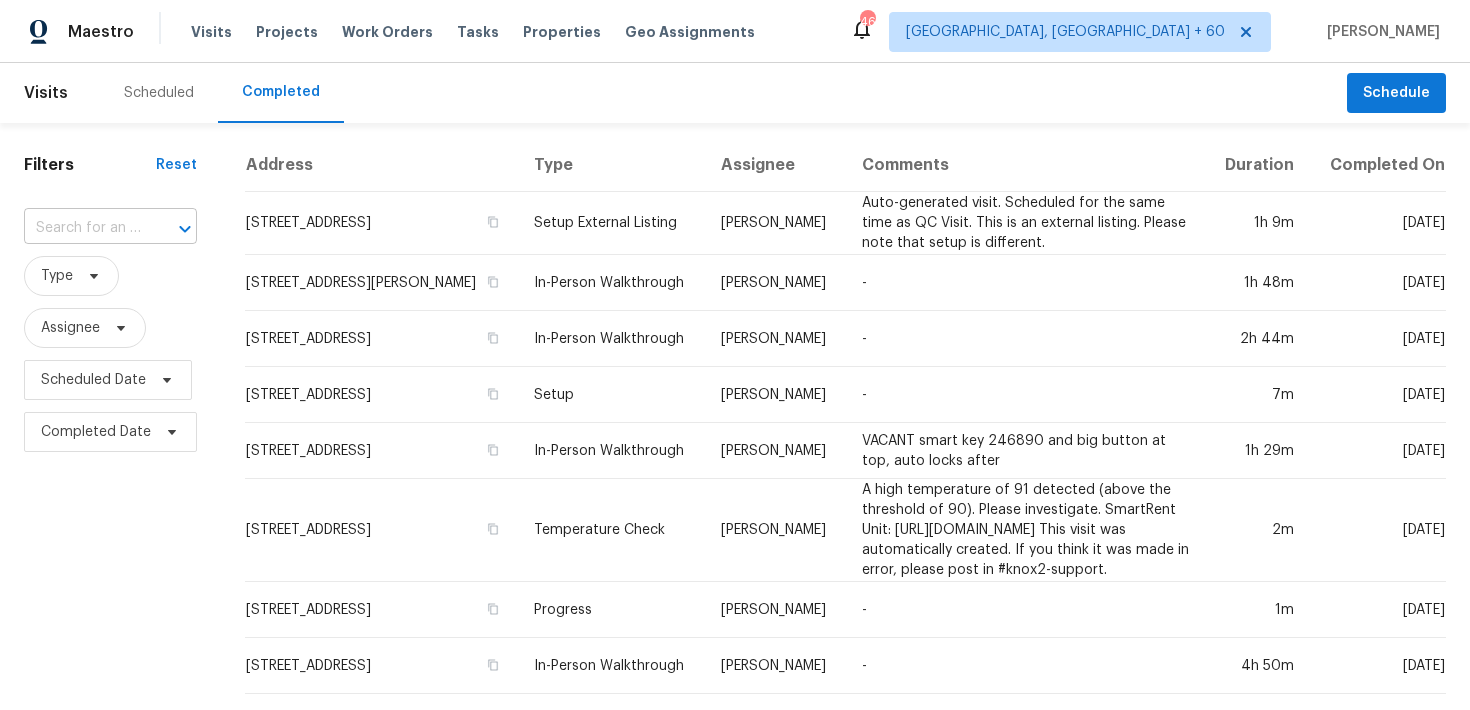 click at bounding box center [82, 228] 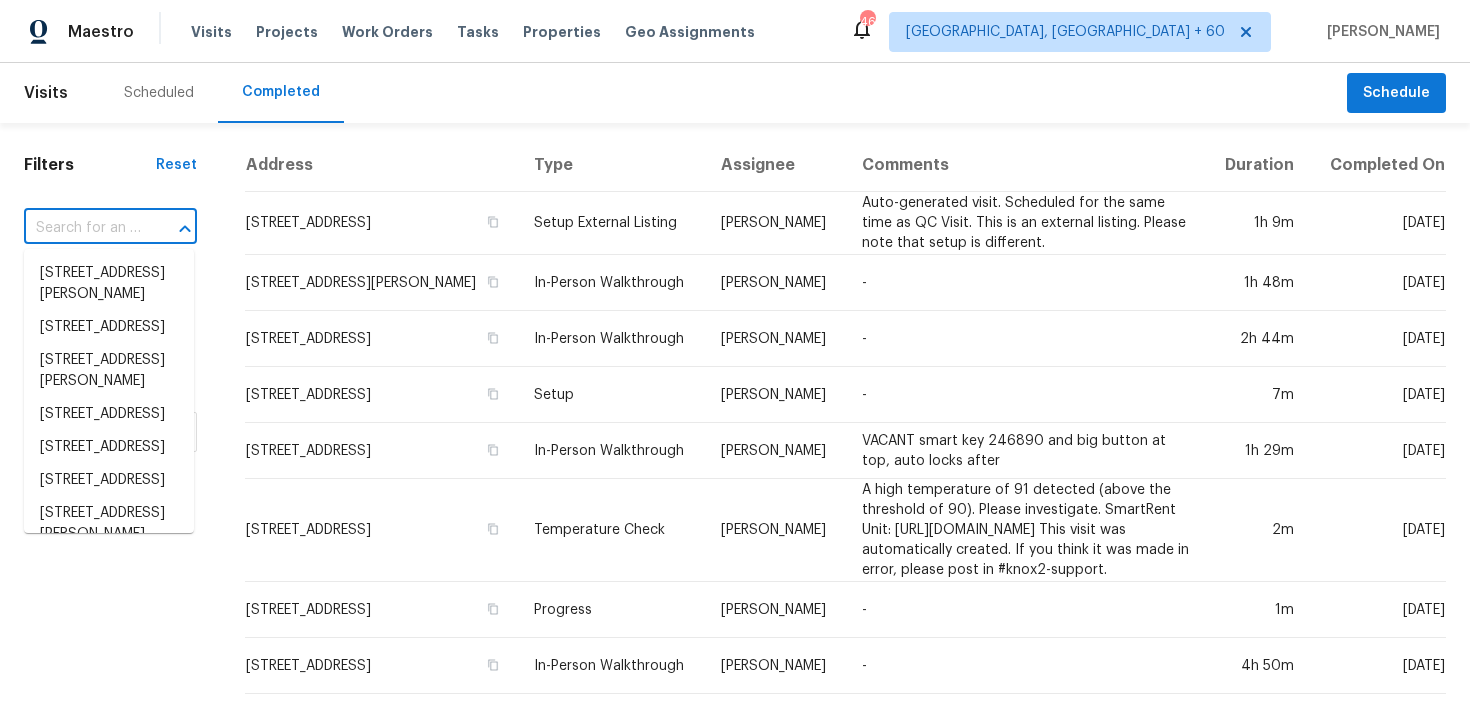 paste on "[STREET_ADDRESS][PERSON_NAME]" 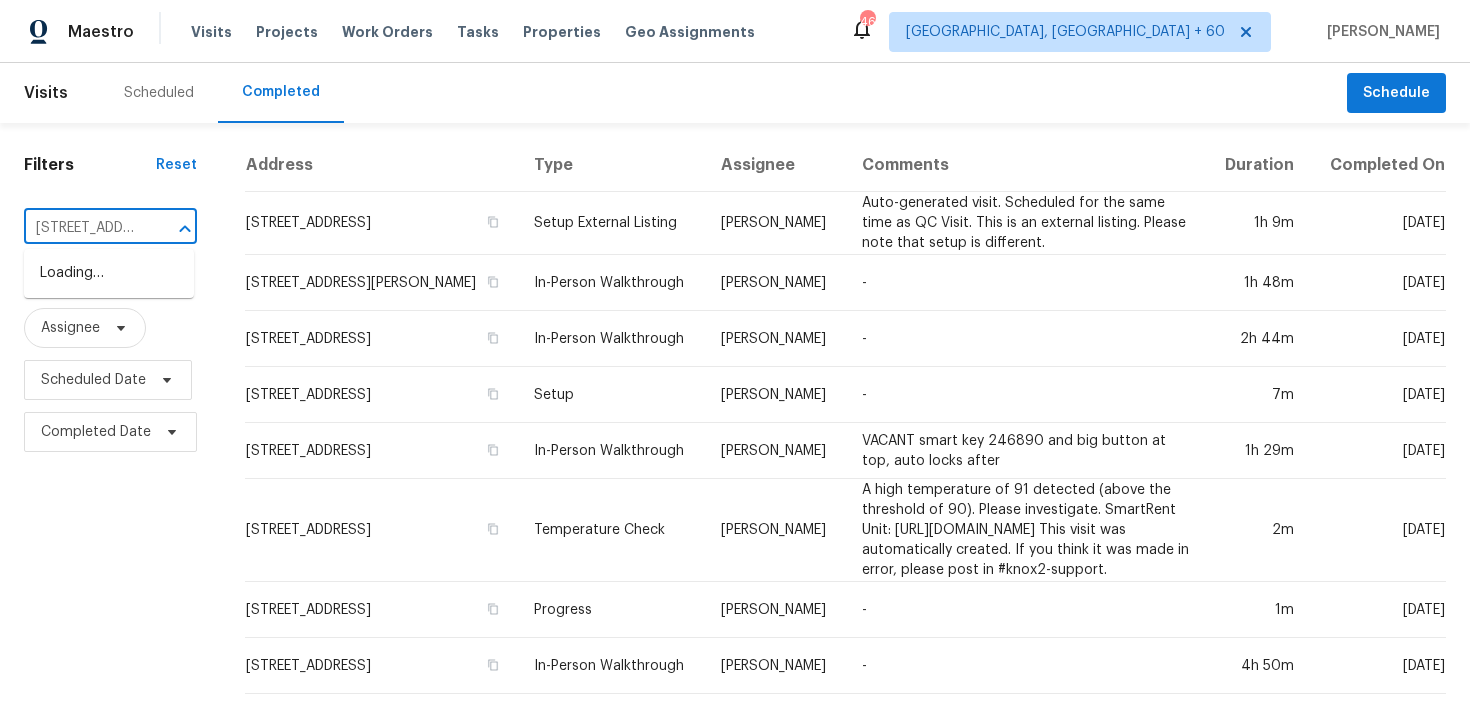 scroll, scrollTop: 0, scrollLeft: 123, axis: horizontal 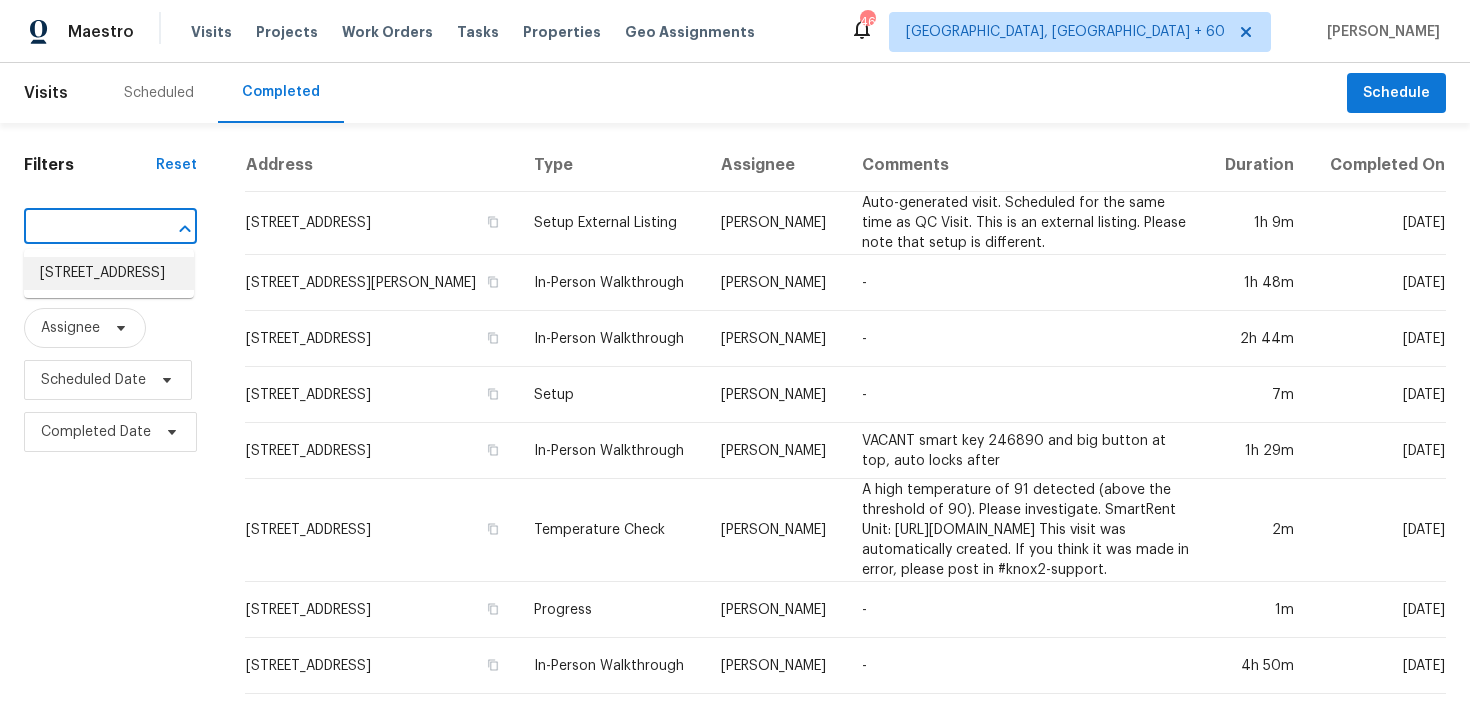 click on "[STREET_ADDRESS]" at bounding box center (109, 273) 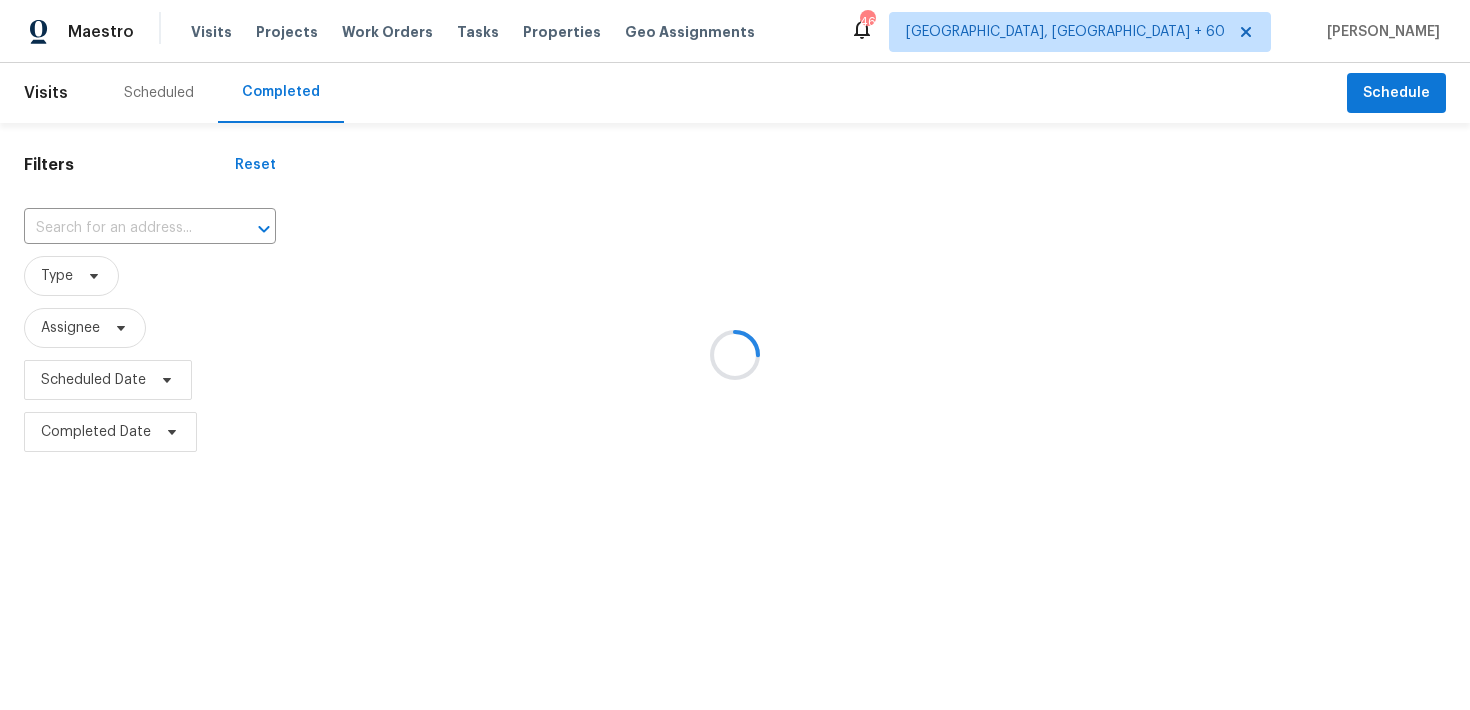 type on "[STREET_ADDRESS]" 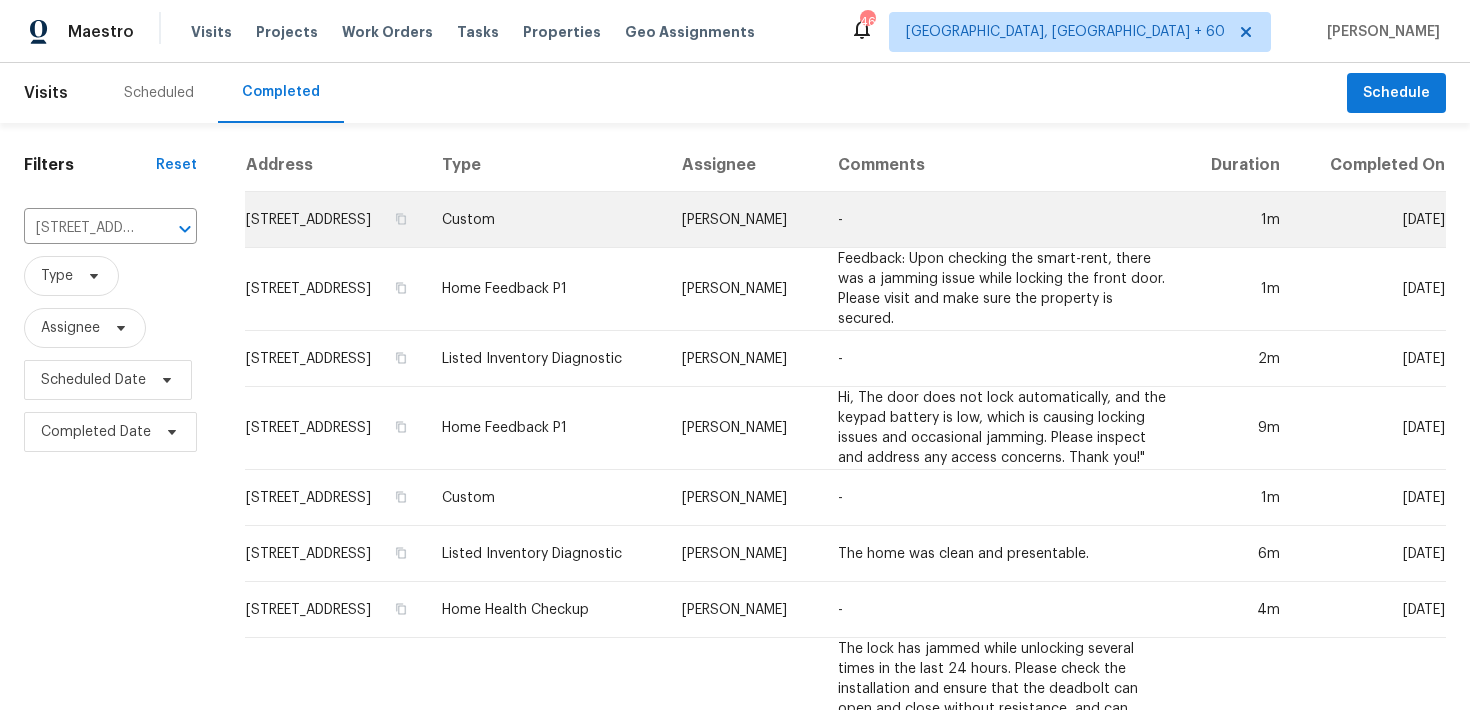 click on "Custom" at bounding box center [546, 220] 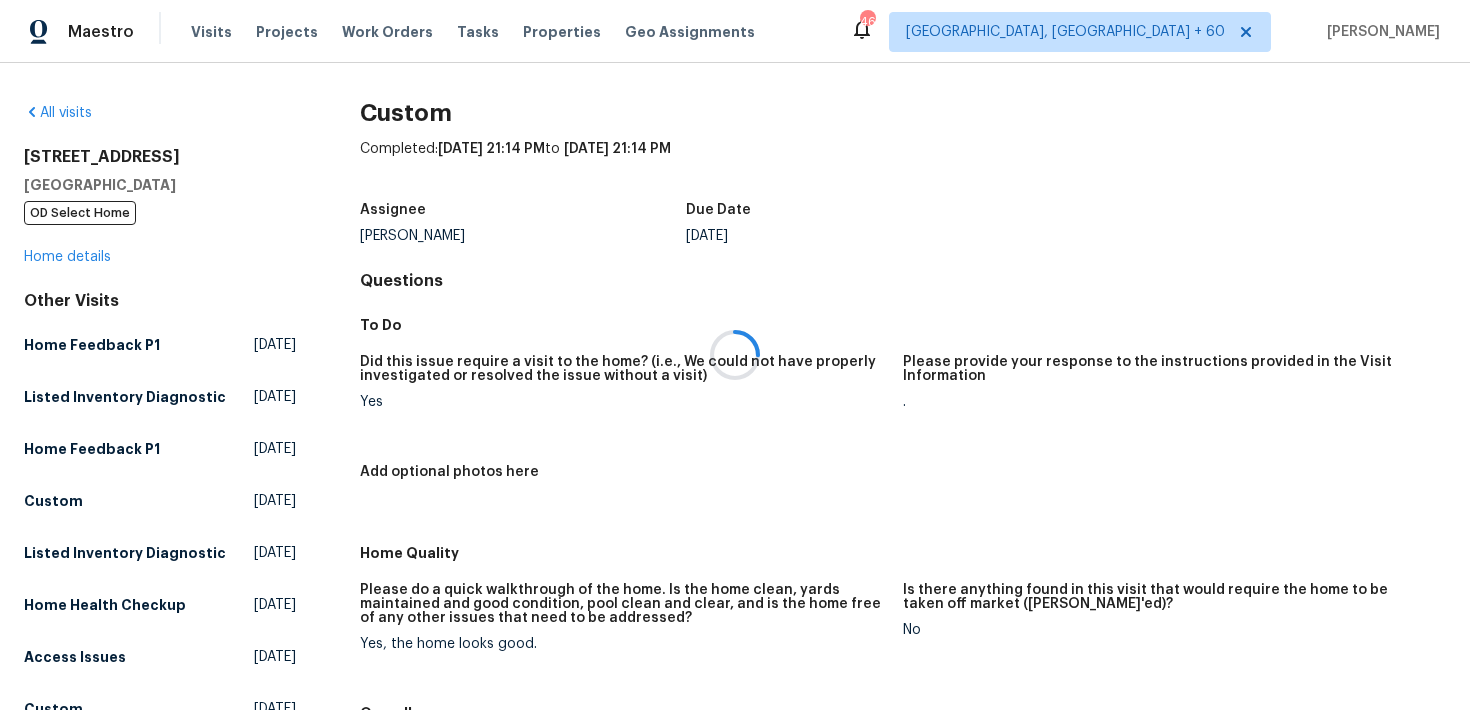 click at bounding box center [735, 355] 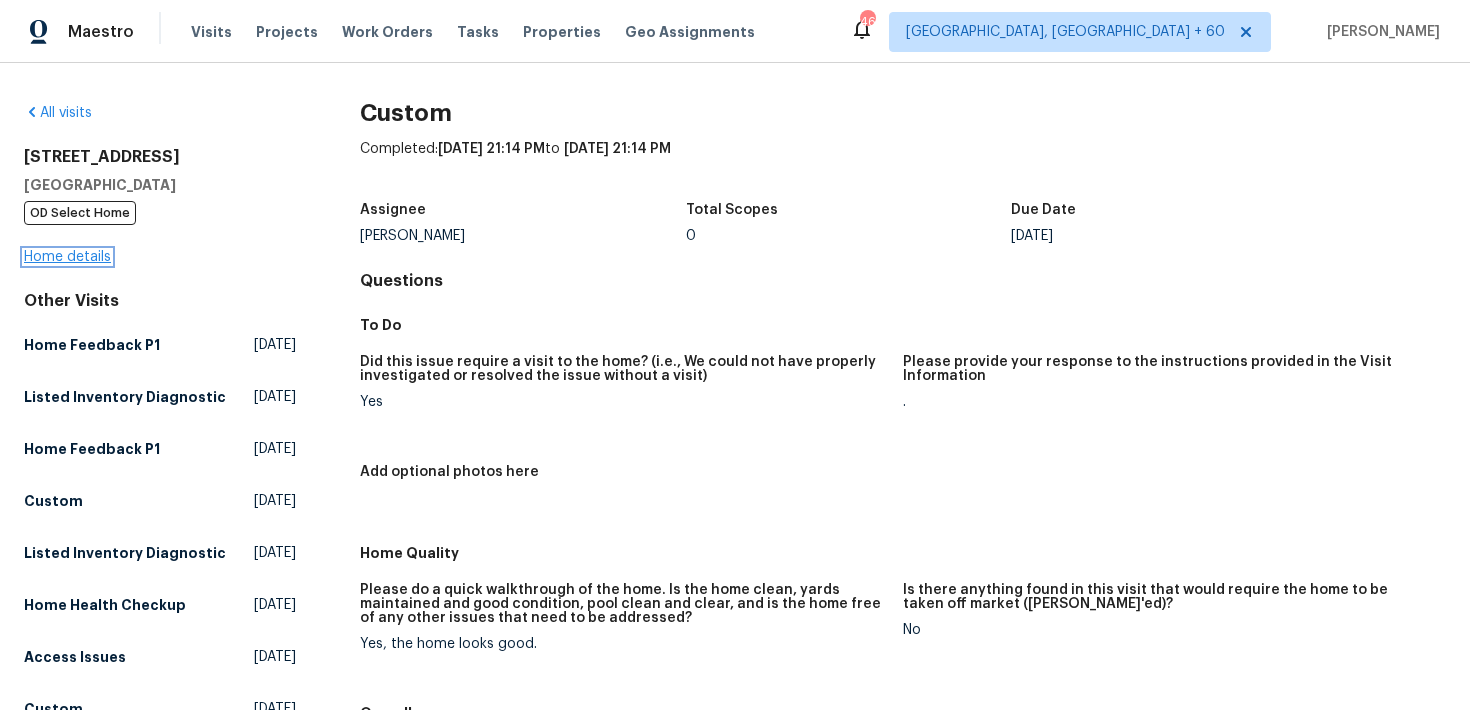 click on "Home details" at bounding box center [67, 257] 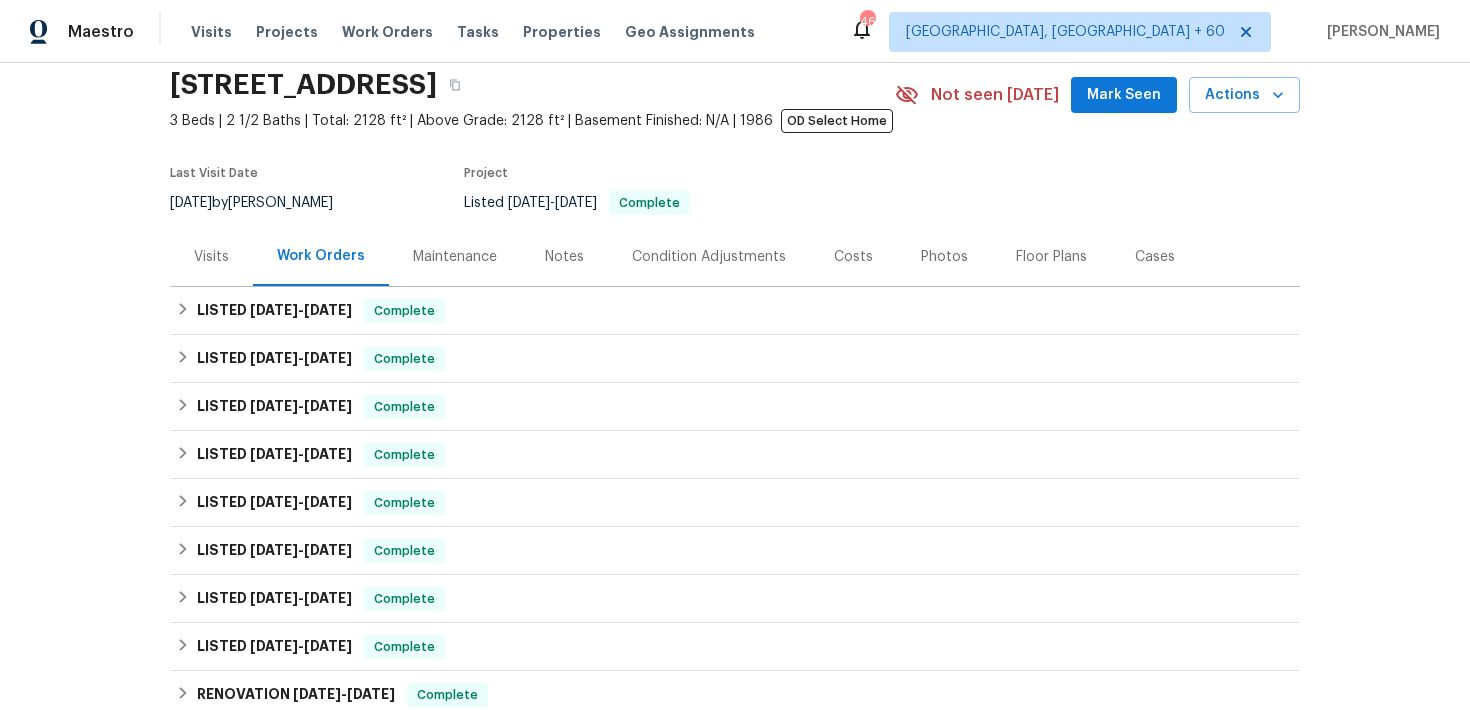 scroll, scrollTop: 89, scrollLeft: 0, axis: vertical 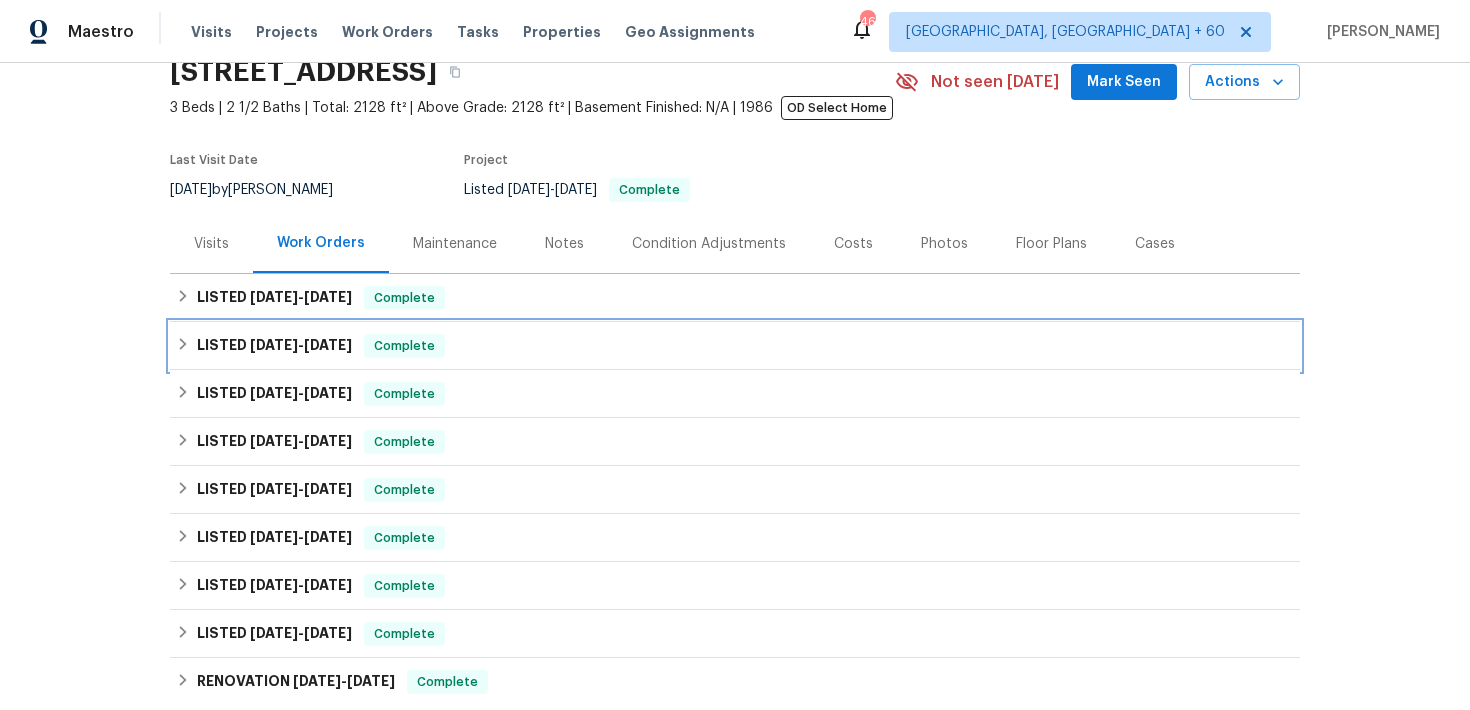 click on "LISTED   [DATE]  -  [DATE] Complete" at bounding box center (735, 346) 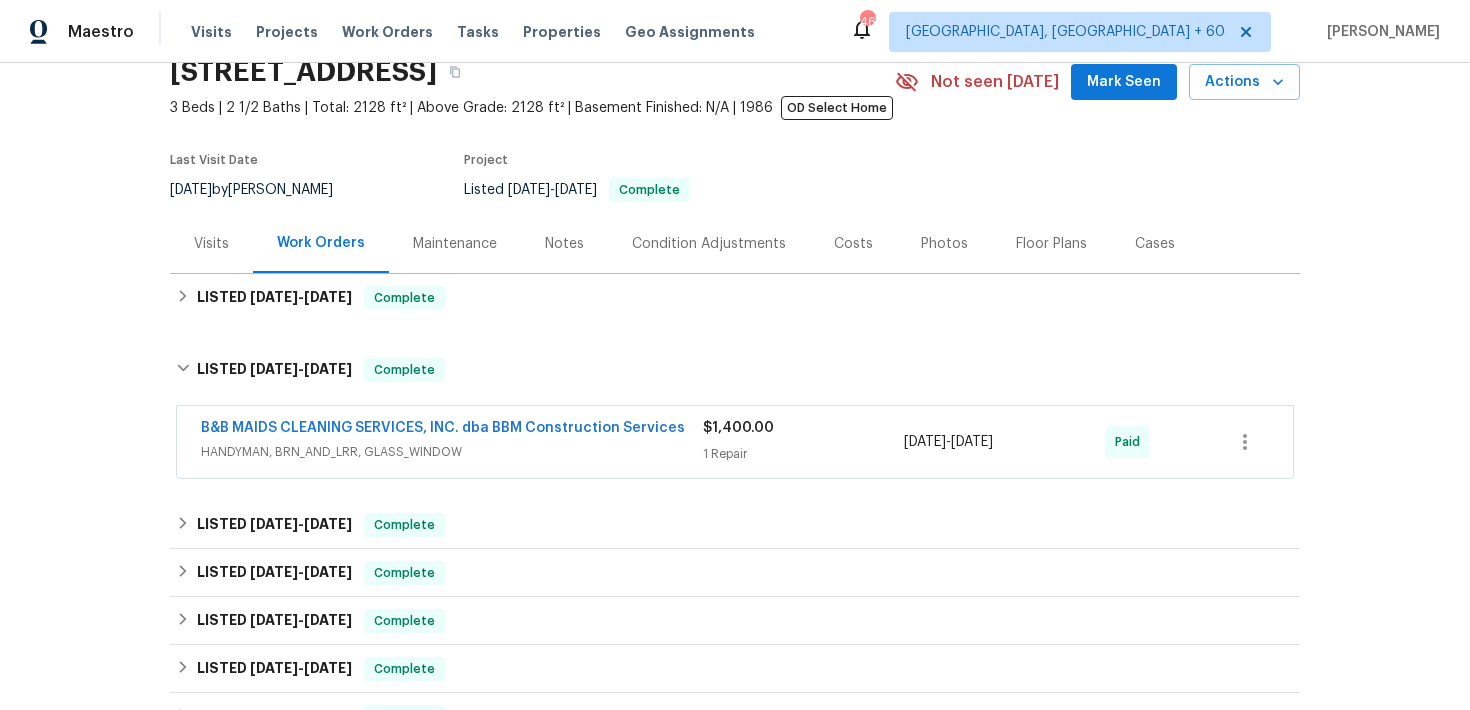 click on "B&B MAIDS CLEANING SERVICES, INC. dba BBM Construction Services" at bounding box center (452, 430) 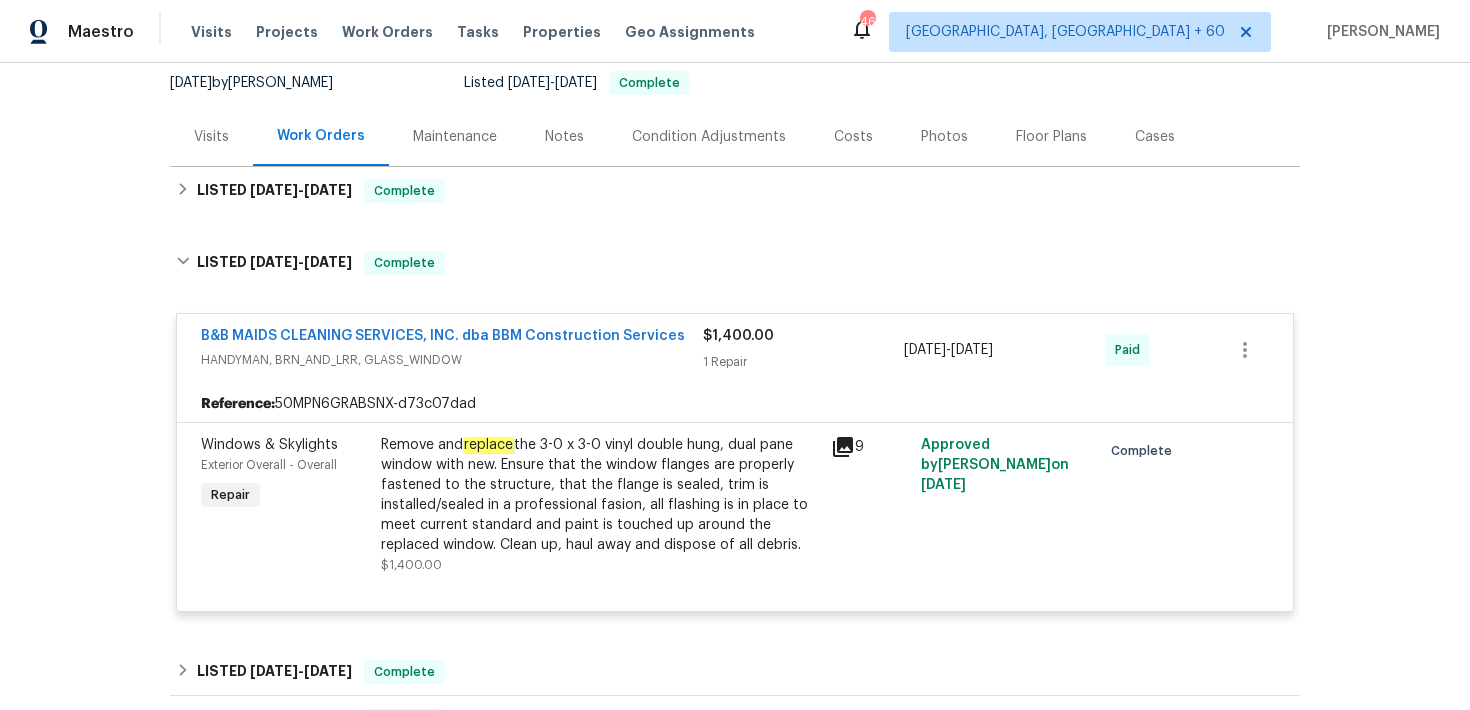 scroll, scrollTop: 190, scrollLeft: 0, axis: vertical 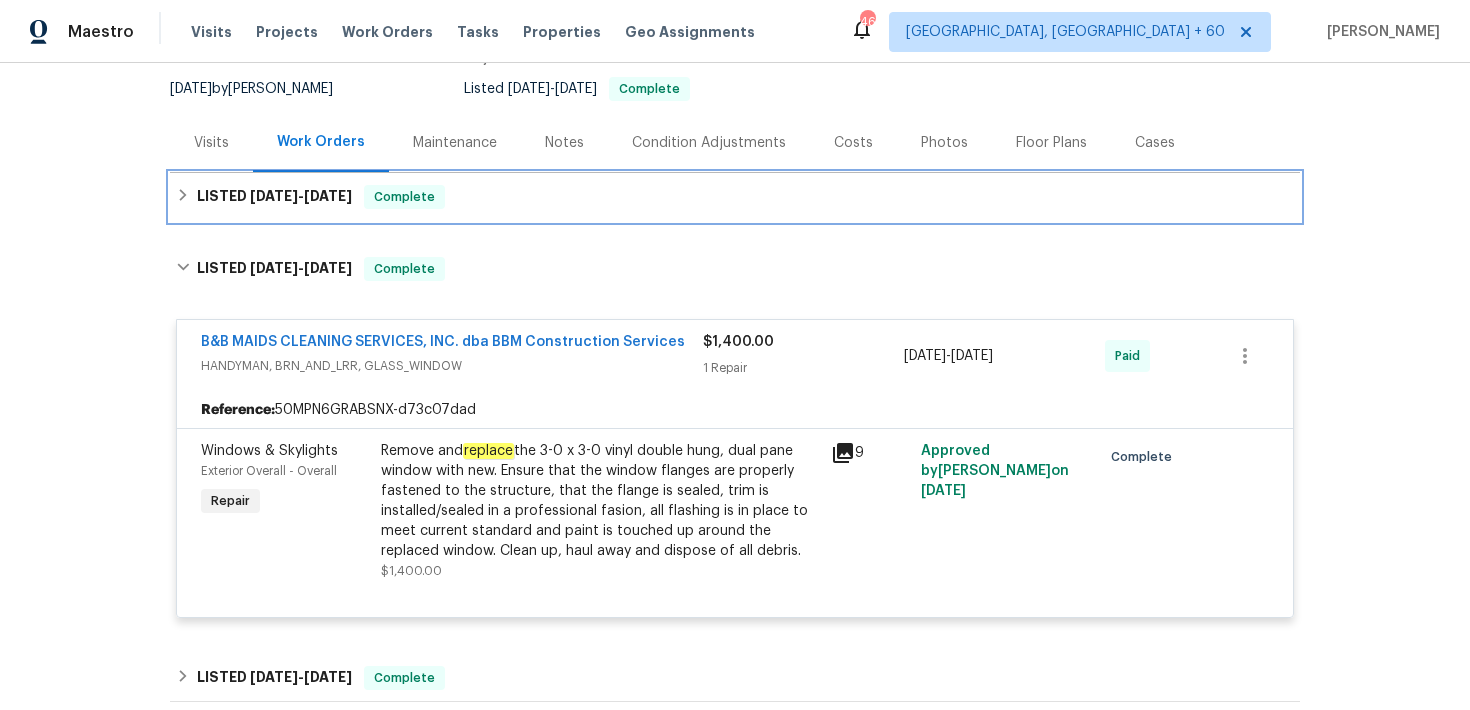 click on "LISTED   [DATE]  -  [DATE] Complete" at bounding box center [735, 197] 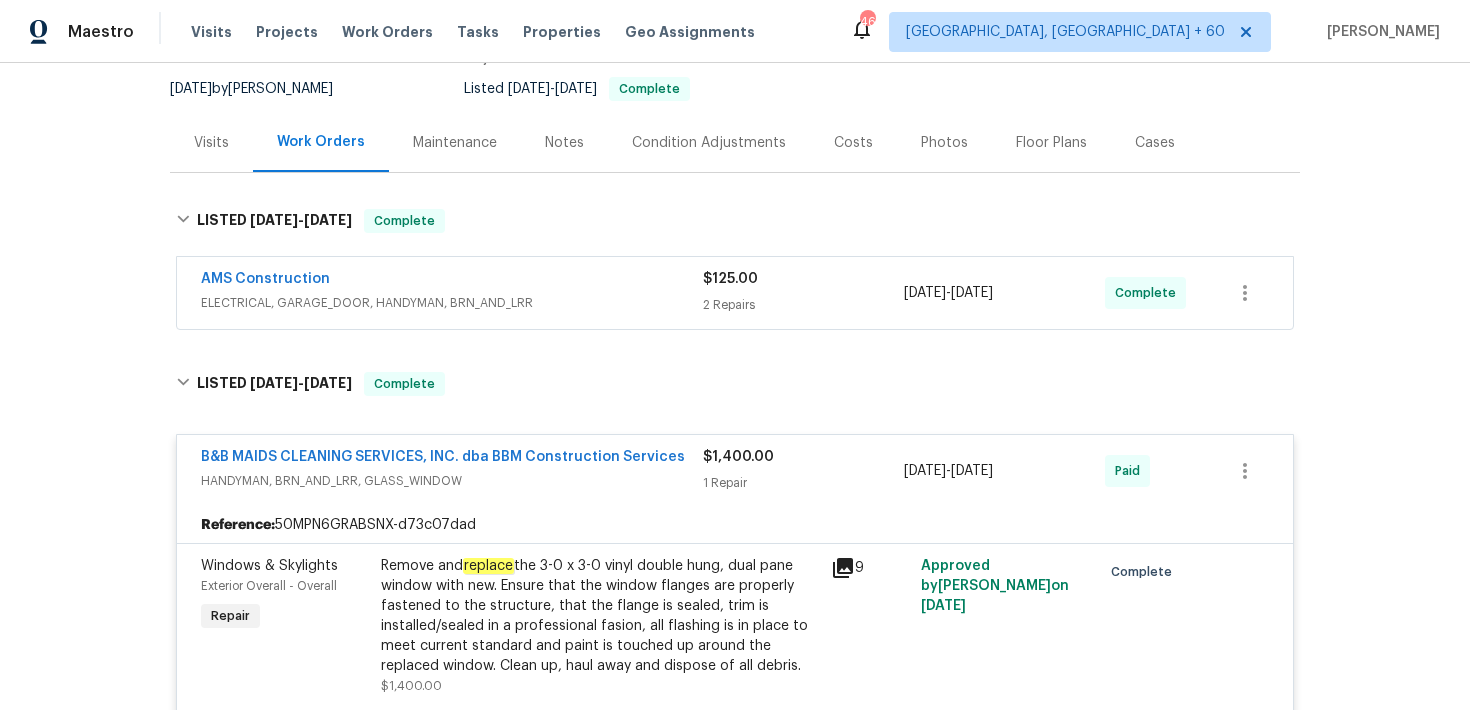 click on "2 Repairs" at bounding box center (803, 305) 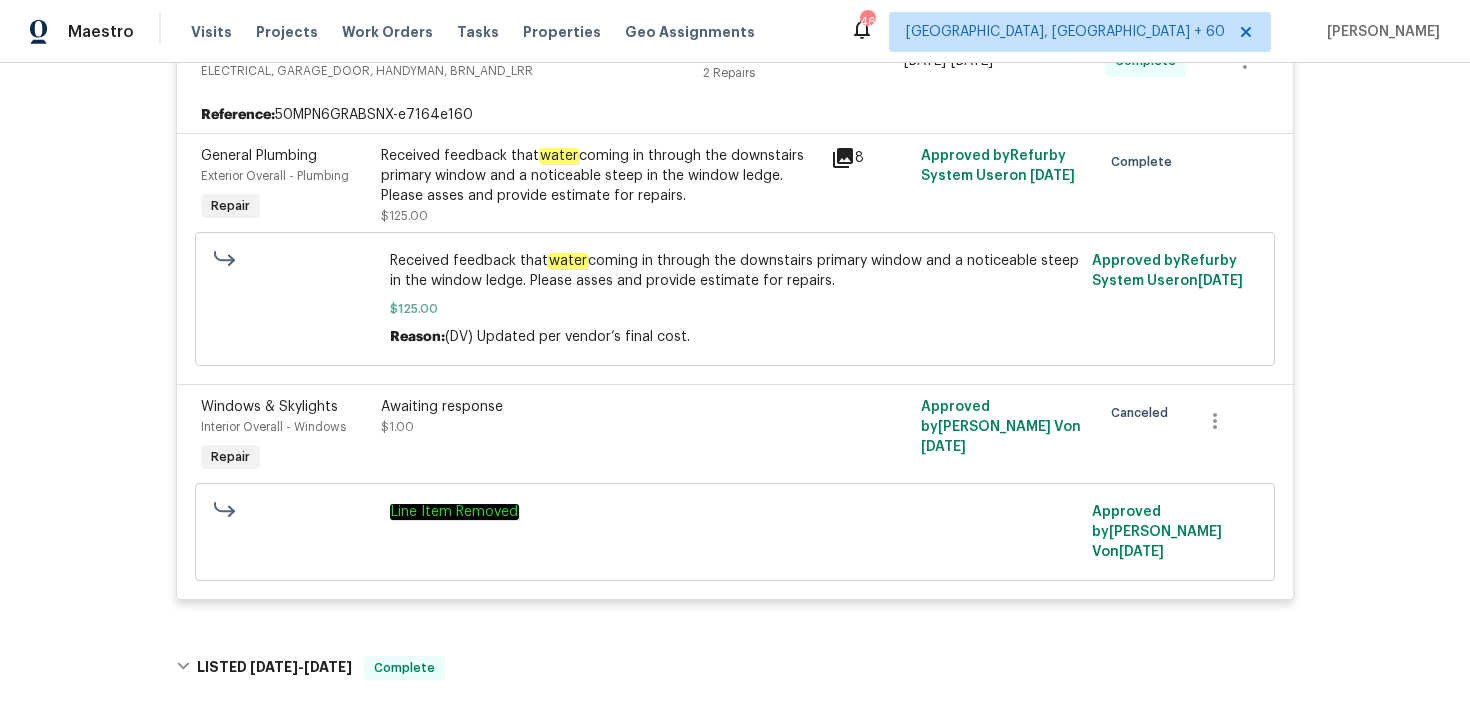 scroll, scrollTop: 414, scrollLeft: 0, axis: vertical 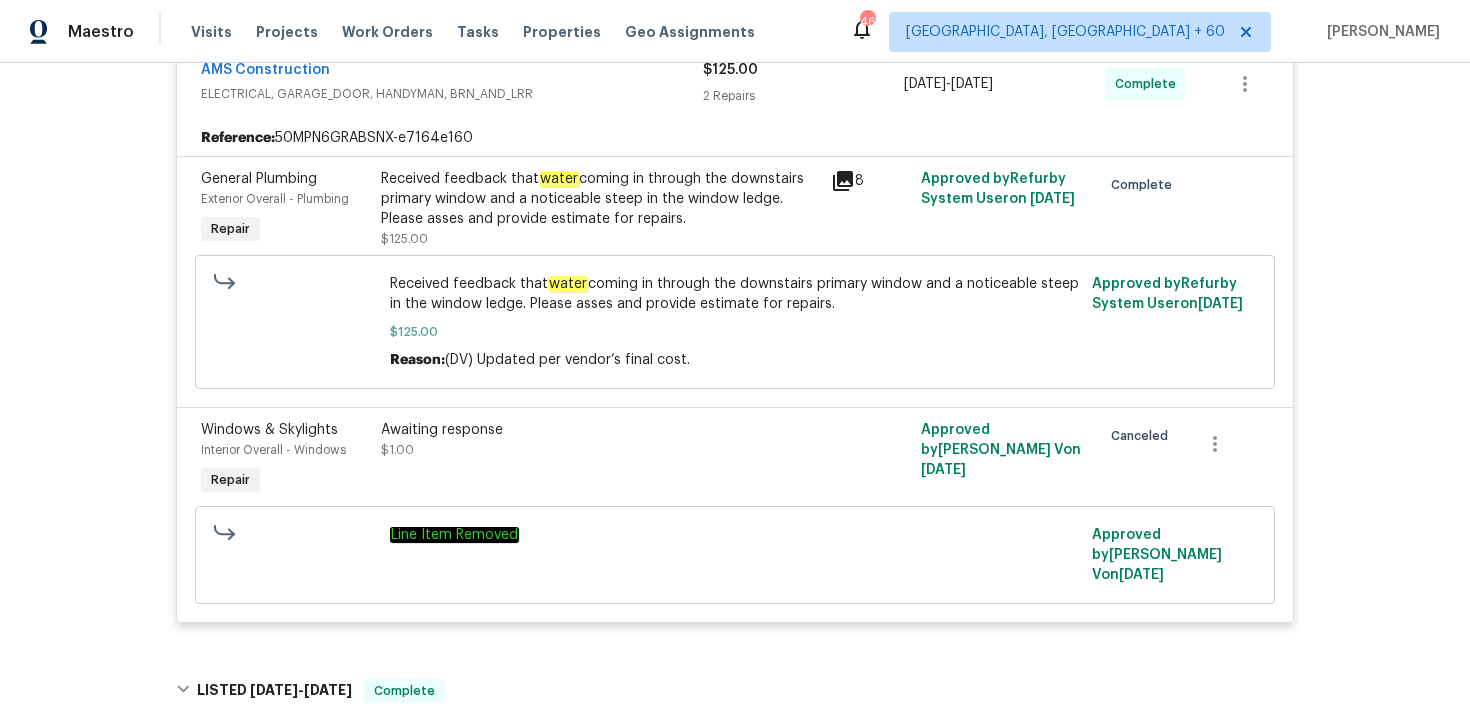 click on "Received feedback that  water  coming in through the downstairs primary window and a noticeable steep in the window ledge. Please asses and provide estimate for repairs. $125.00" at bounding box center (600, 209) 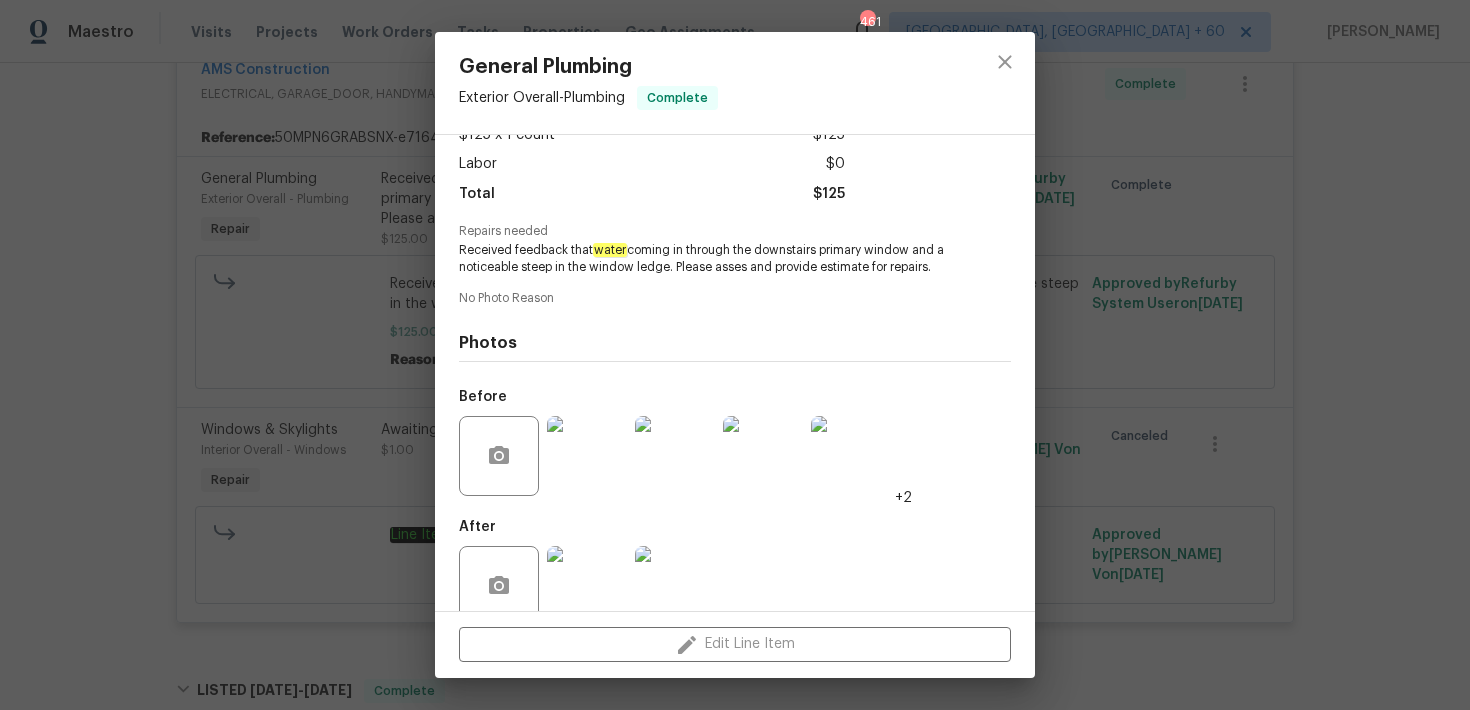 scroll, scrollTop: 160, scrollLeft: 0, axis: vertical 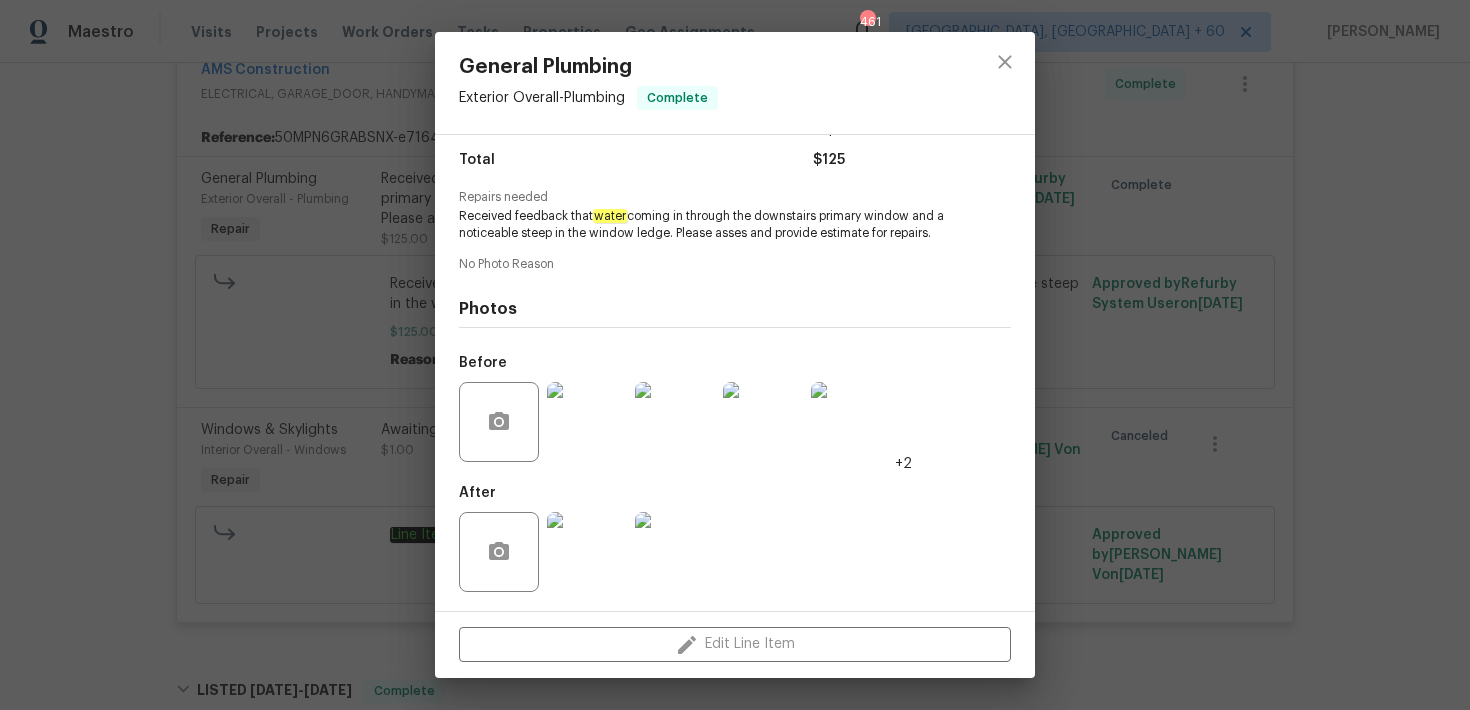 click at bounding box center [587, 422] 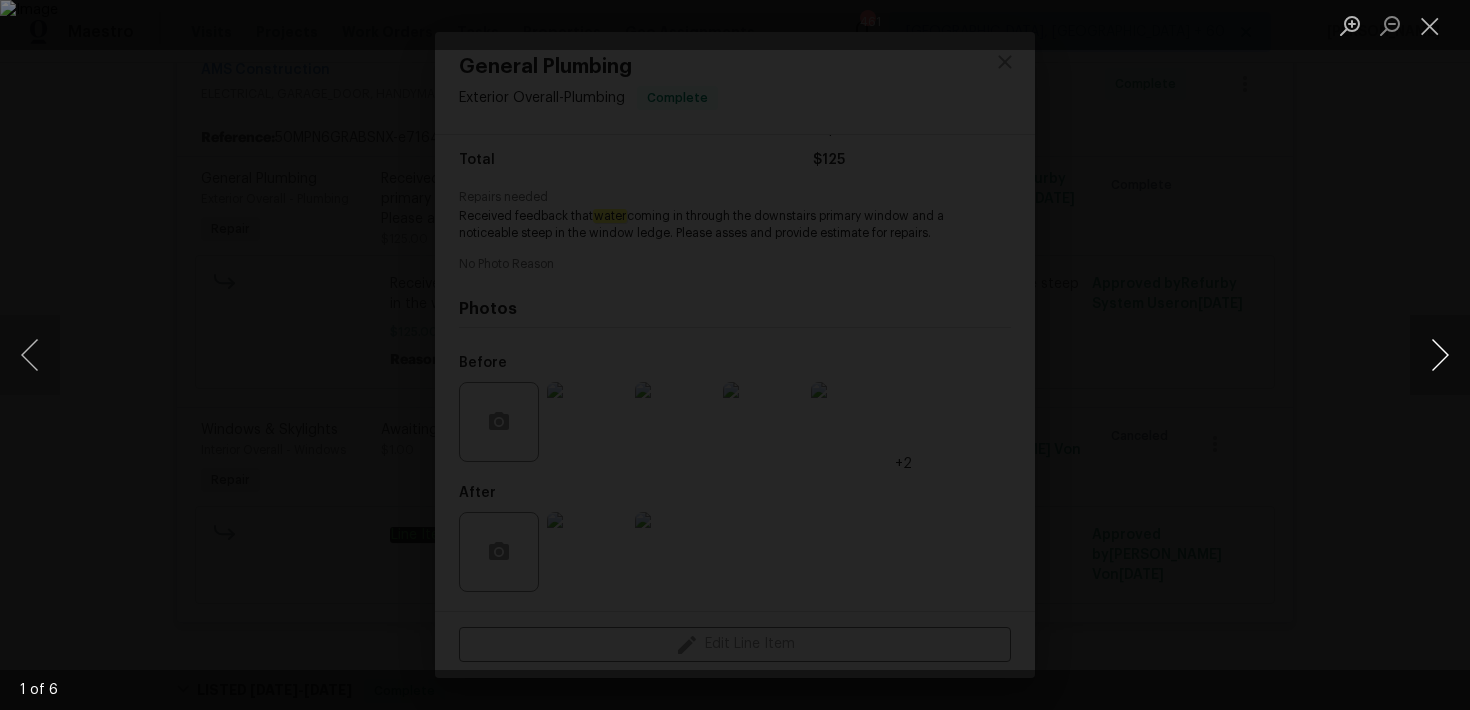 click at bounding box center [1440, 355] 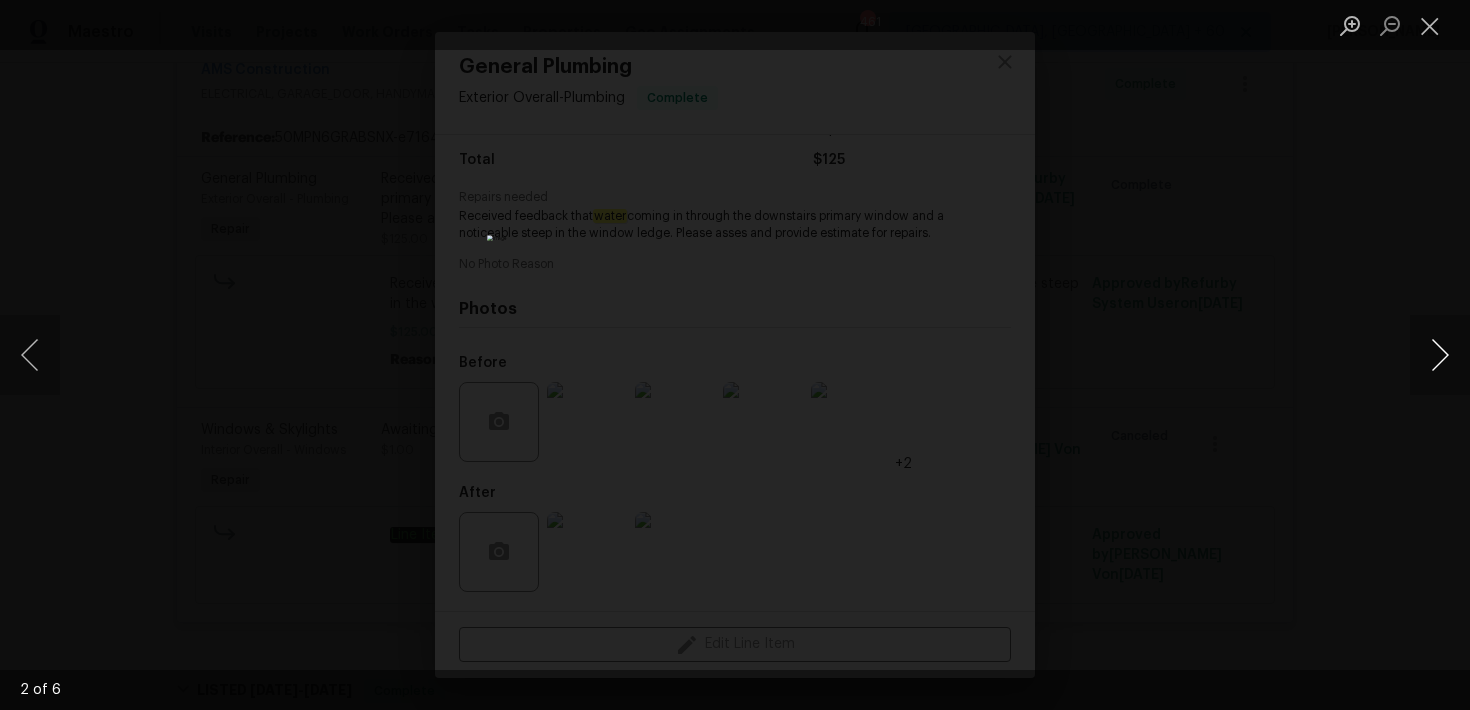 click at bounding box center (1440, 355) 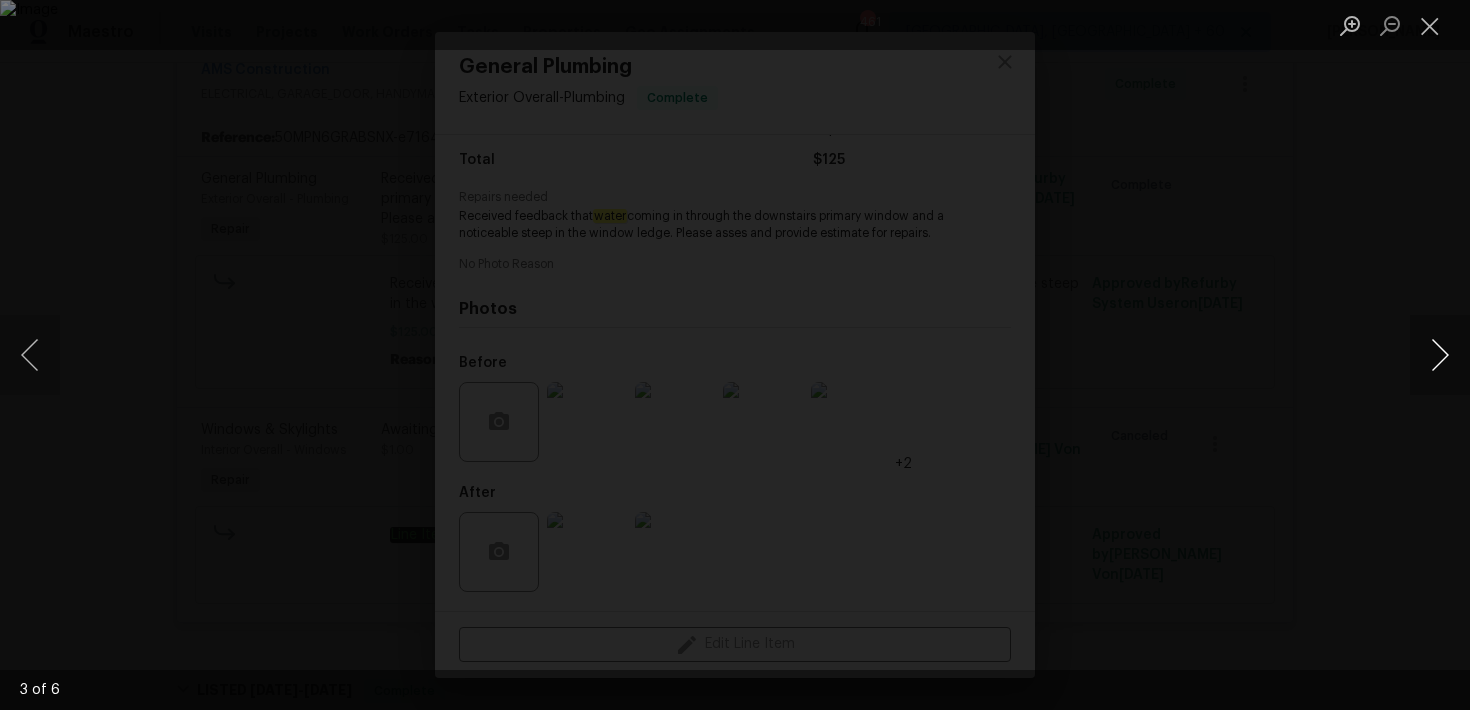 click at bounding box center [1440, 355] 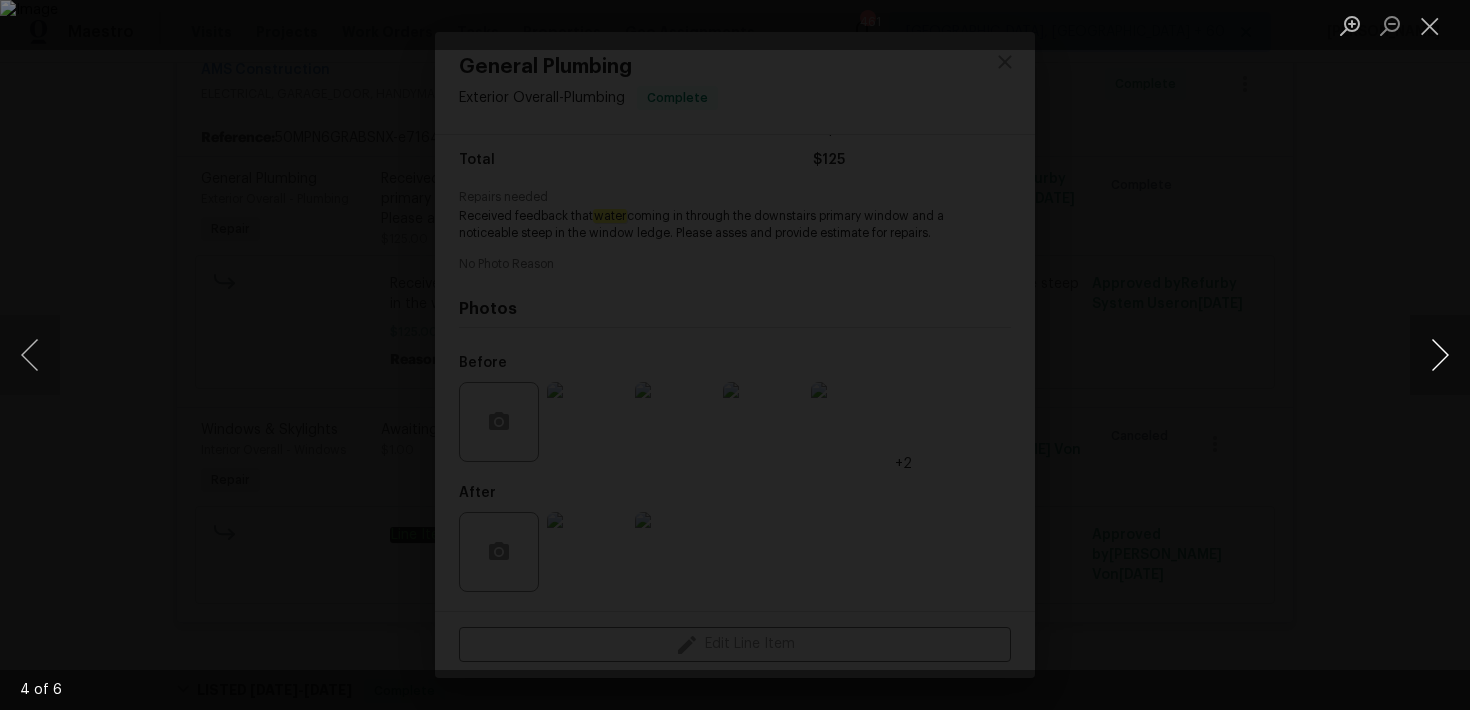 click at bounding box center [1440, 355] 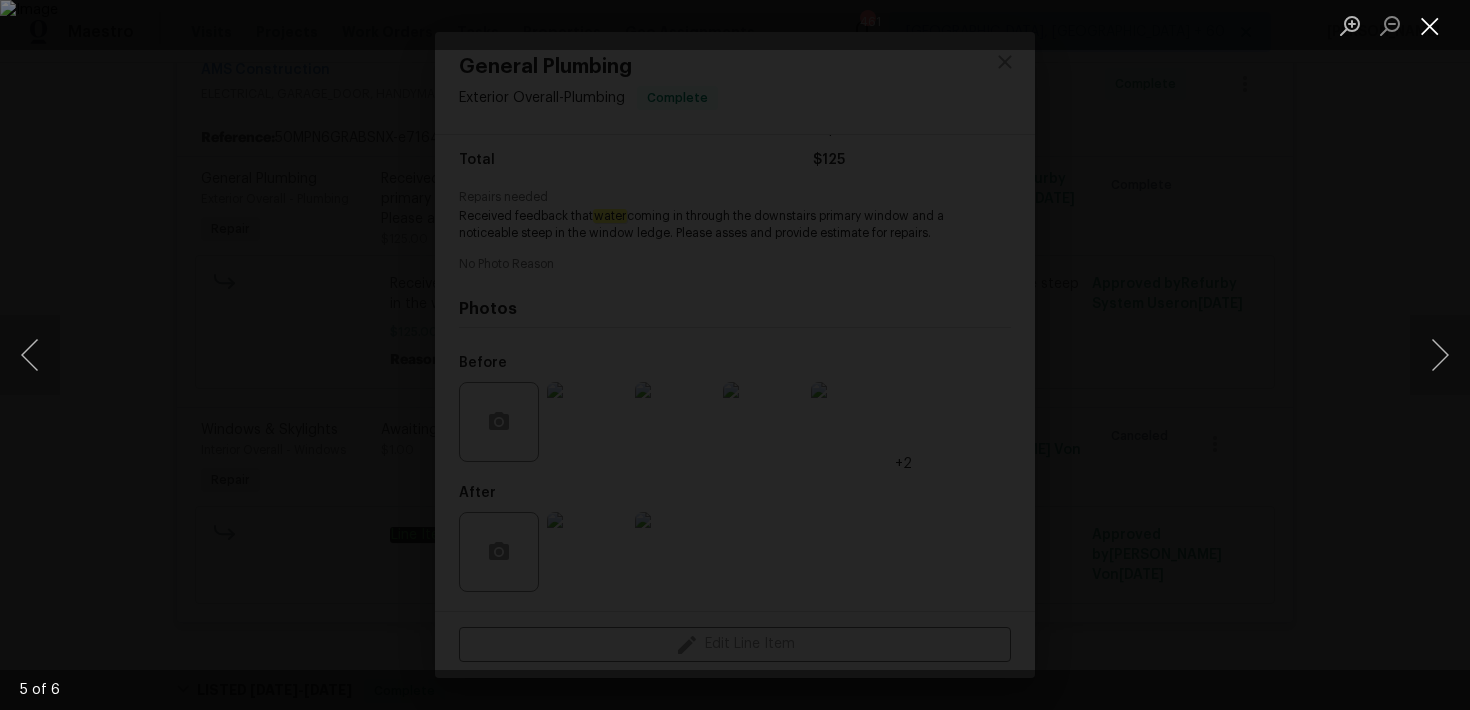 click at bounding box center (1430, 25) 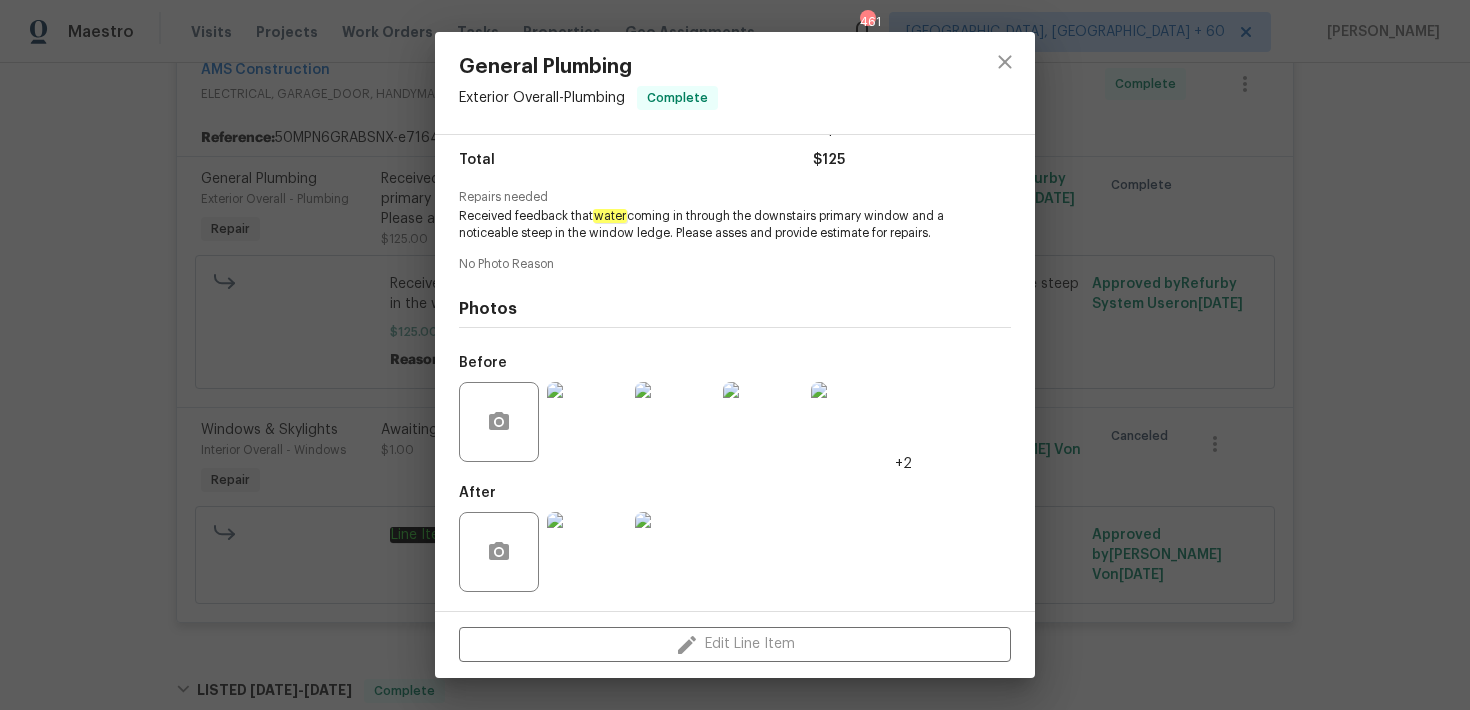 click at bounding box center [1005, 83] 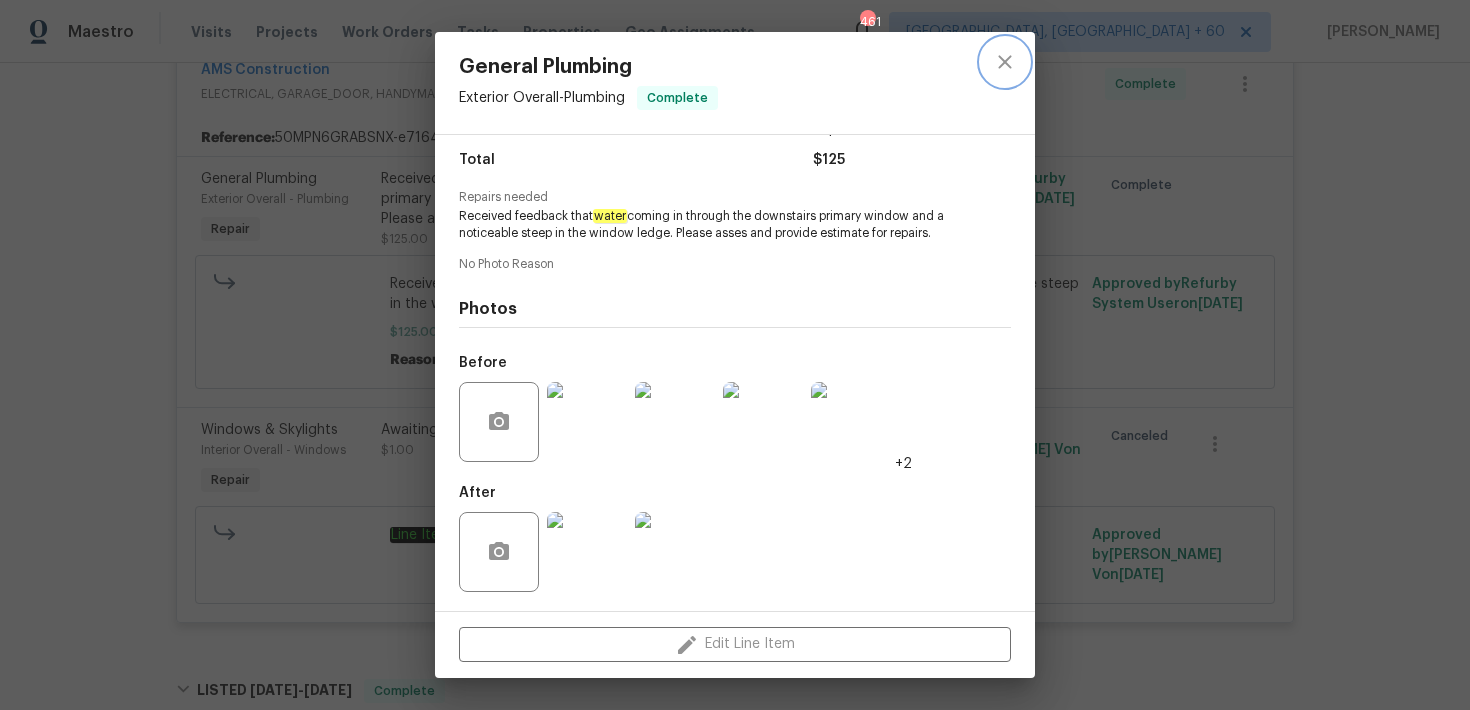 click 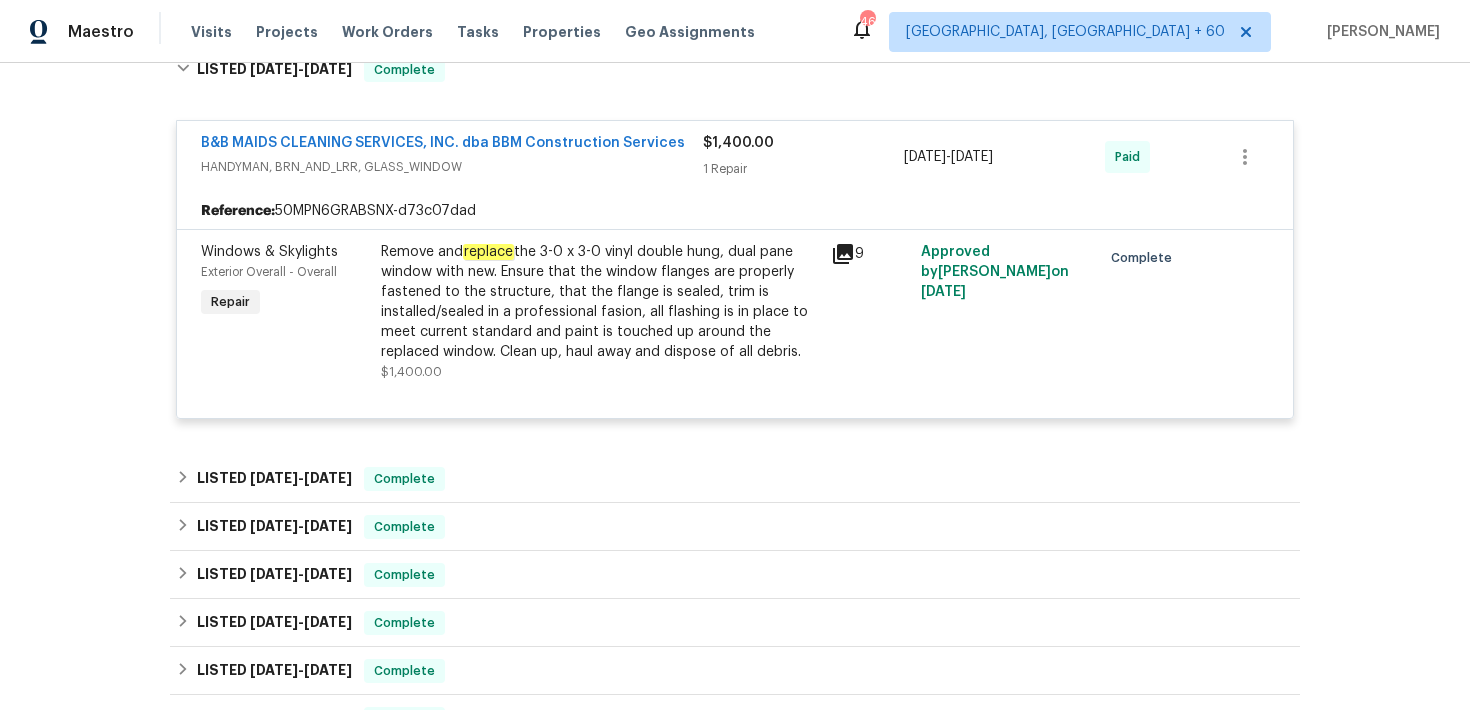 scroll, scrollTop: 1085, scrollLeft: 0, axis: vertical 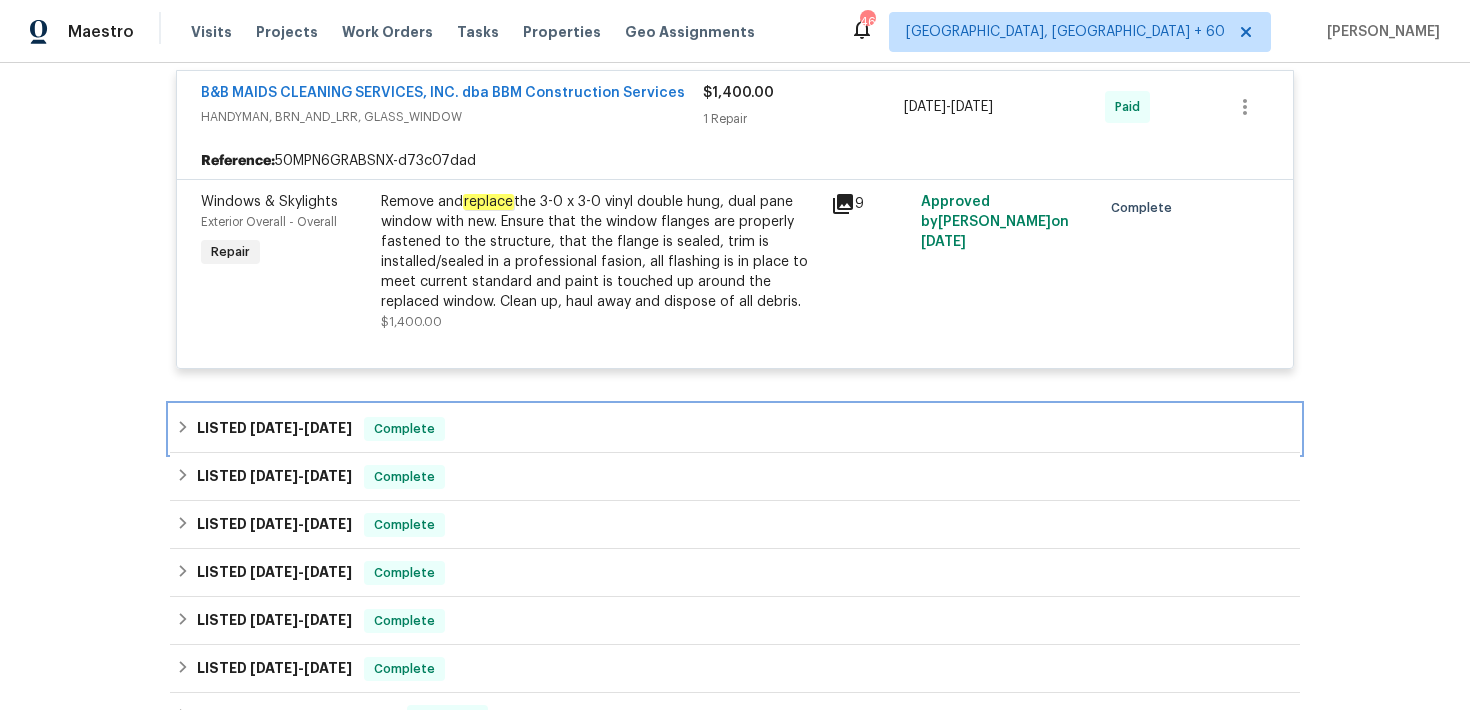 click on "LISTED   [DATE]  -  [DATE] Complete" at bounding box center (735, 429) 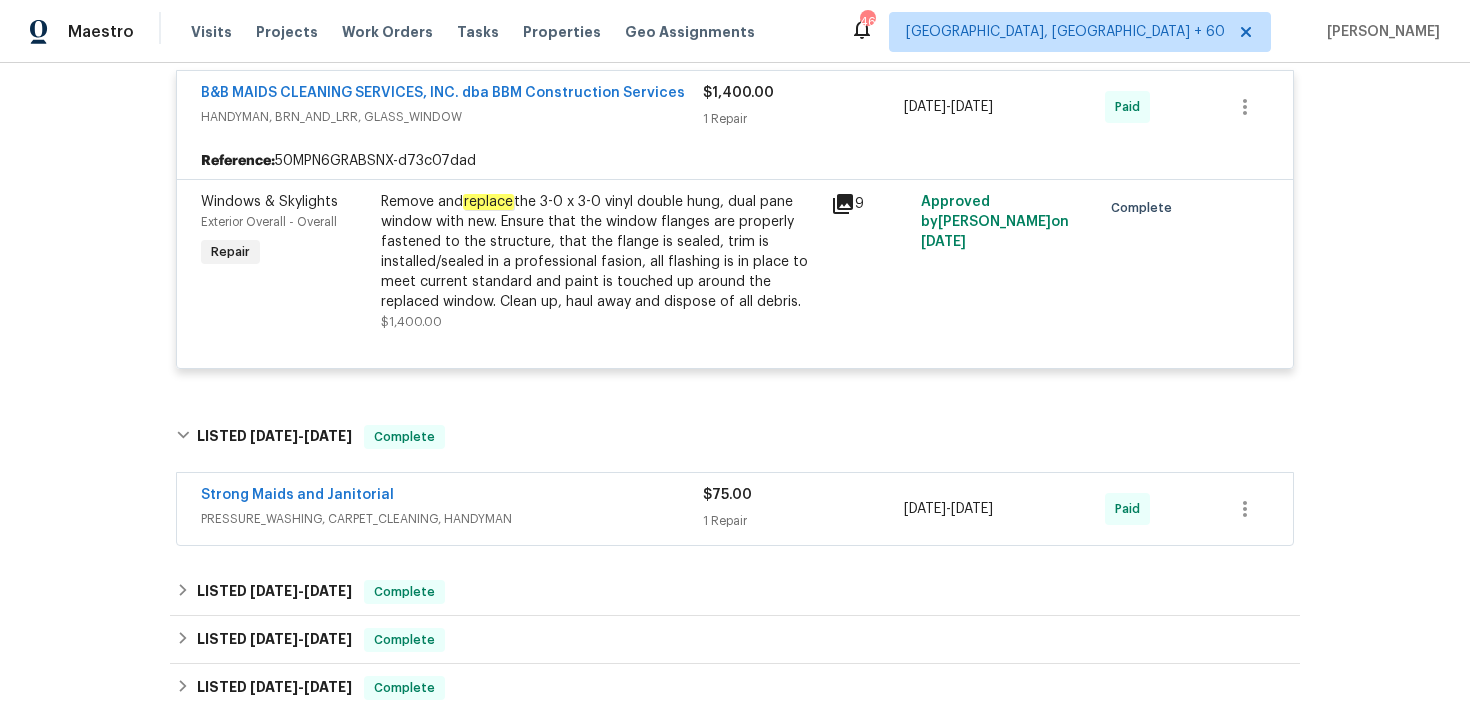 click on "1 Repair" at bounding box center (803, 521) 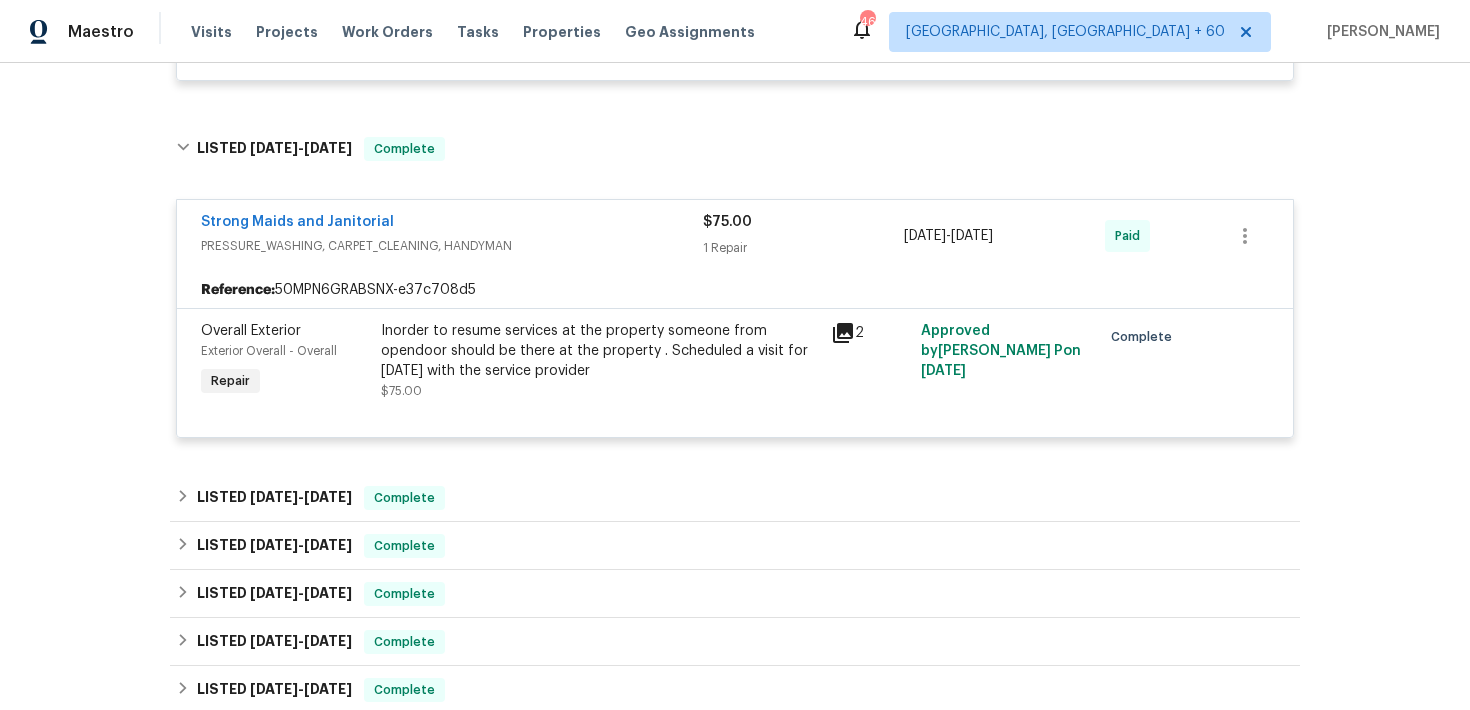 scroll, scrollTop: 1376, scrollLeft: 0, axis: vertical 